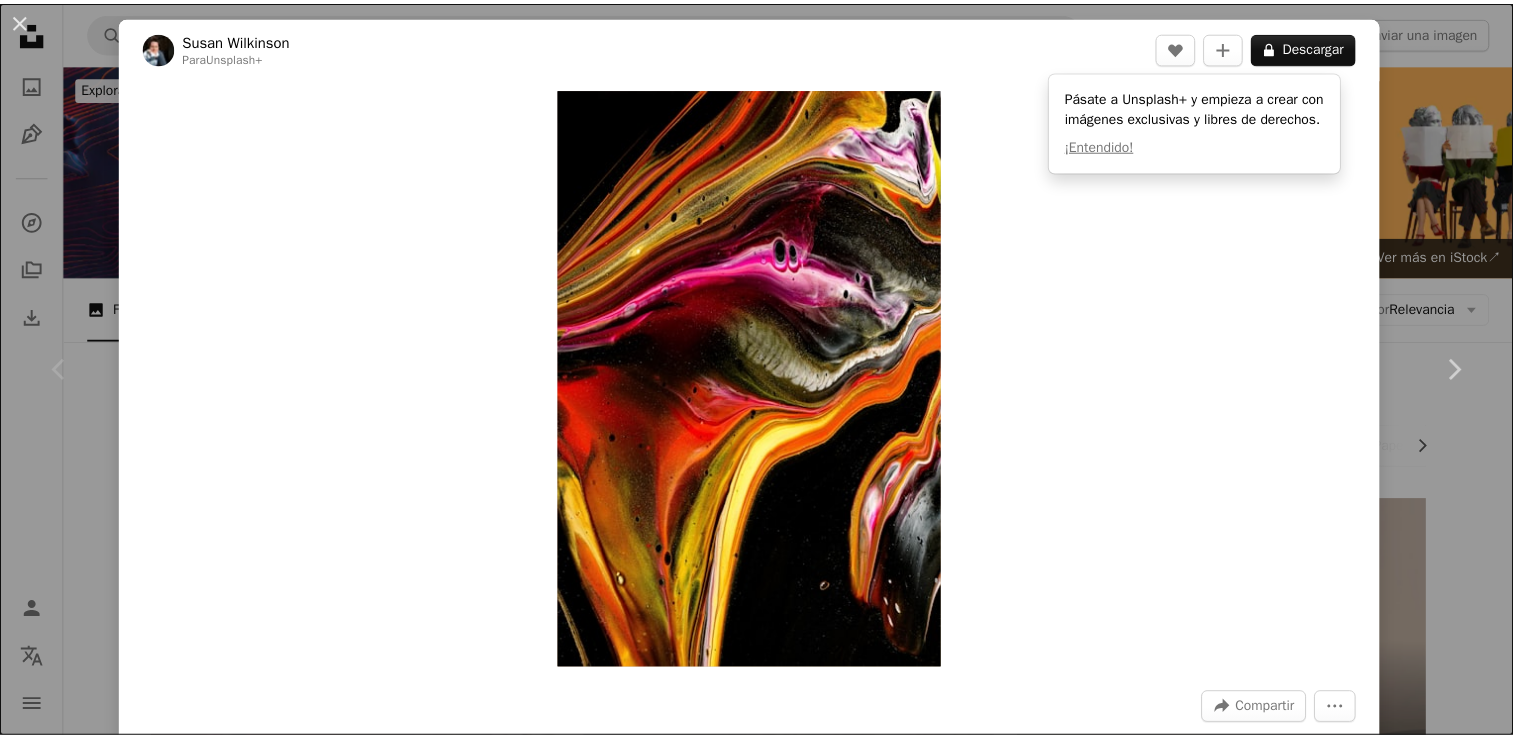 scroll, scrollTop: 289, scrollLeft: 0, axis: vertical 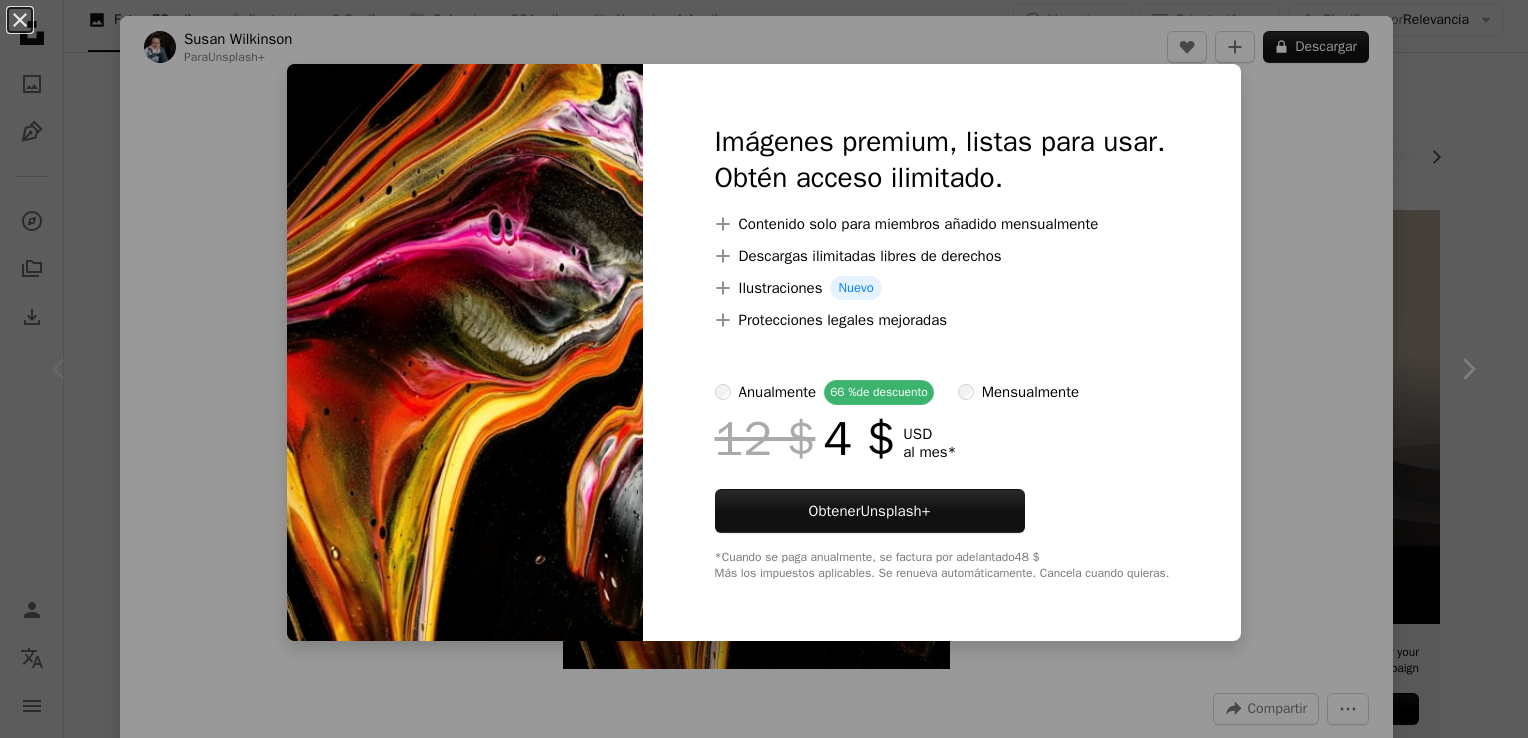 click on "An X shape Imágenes premium, listas para usar. Obtén acceso ilimitado. A plus sign Contenido solo para miembros añadido mensualmente A plus sign Descargas ilimitadas libres de derechos A plus sign Ilustraciones  Nuevo A plus sign Protecciones legales mejoradas anualmente 66 %  de descuento mensualmente 12 $   4 $ USD al mes * Obtener  Unsplash+ *Cuando se paga anualmente, se factura por adelantado  48 $ Más los impuestos aplicables. Se renueva automáticamente. Cancela cuando quieras." at bounding box center [764, 369] 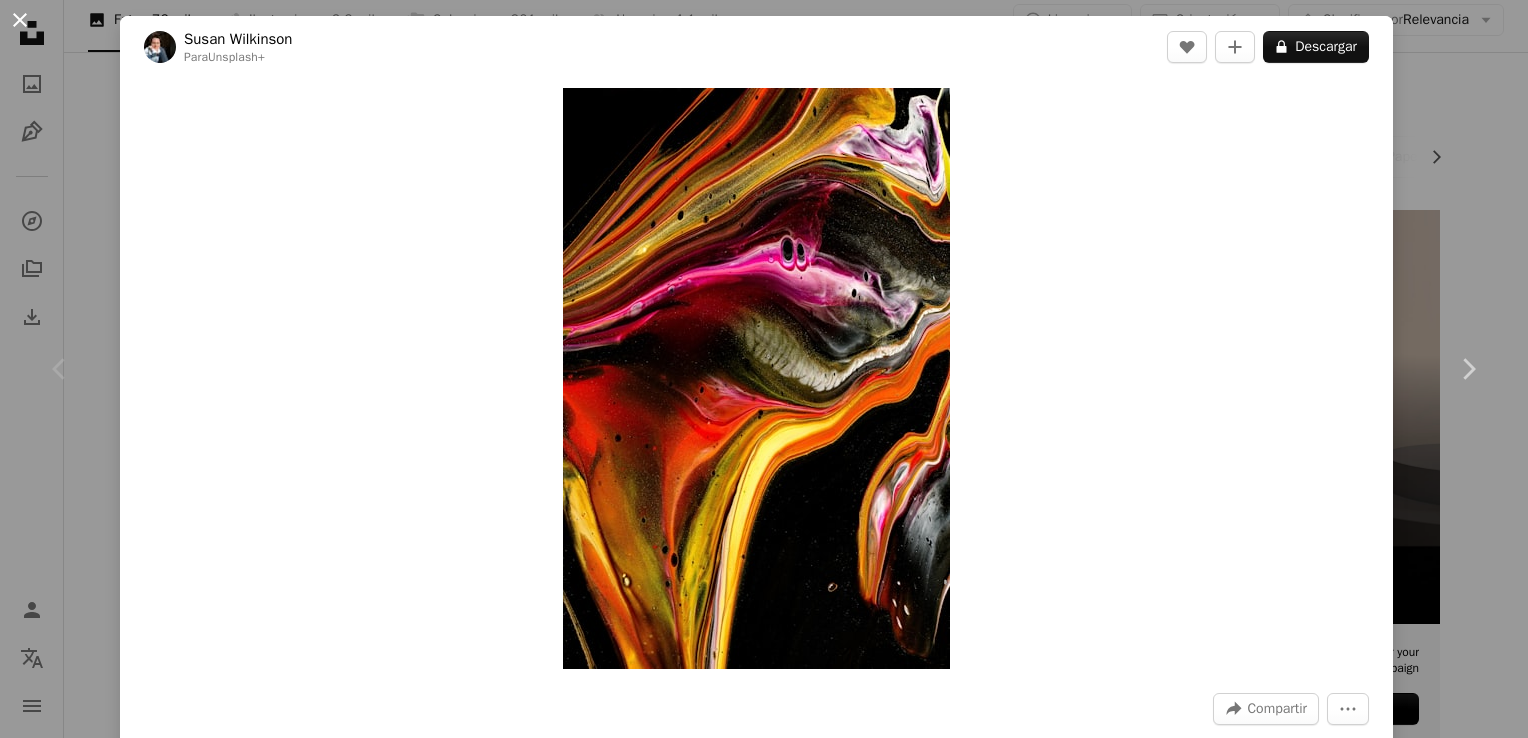 click on "An X shape" at bounding box center (20, 20) 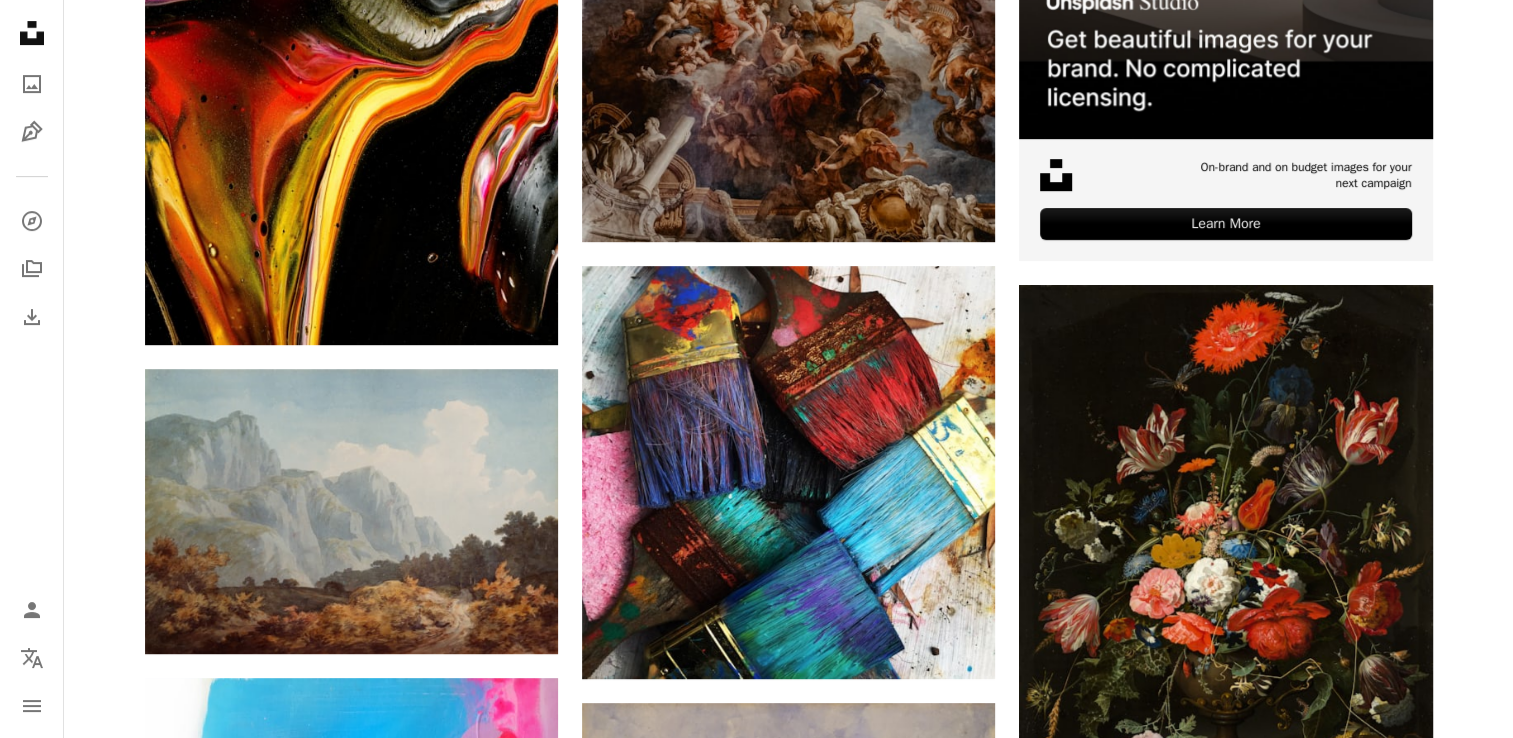 scroll, scrollTop: 764, scrollLeft: 0, axis: vertical 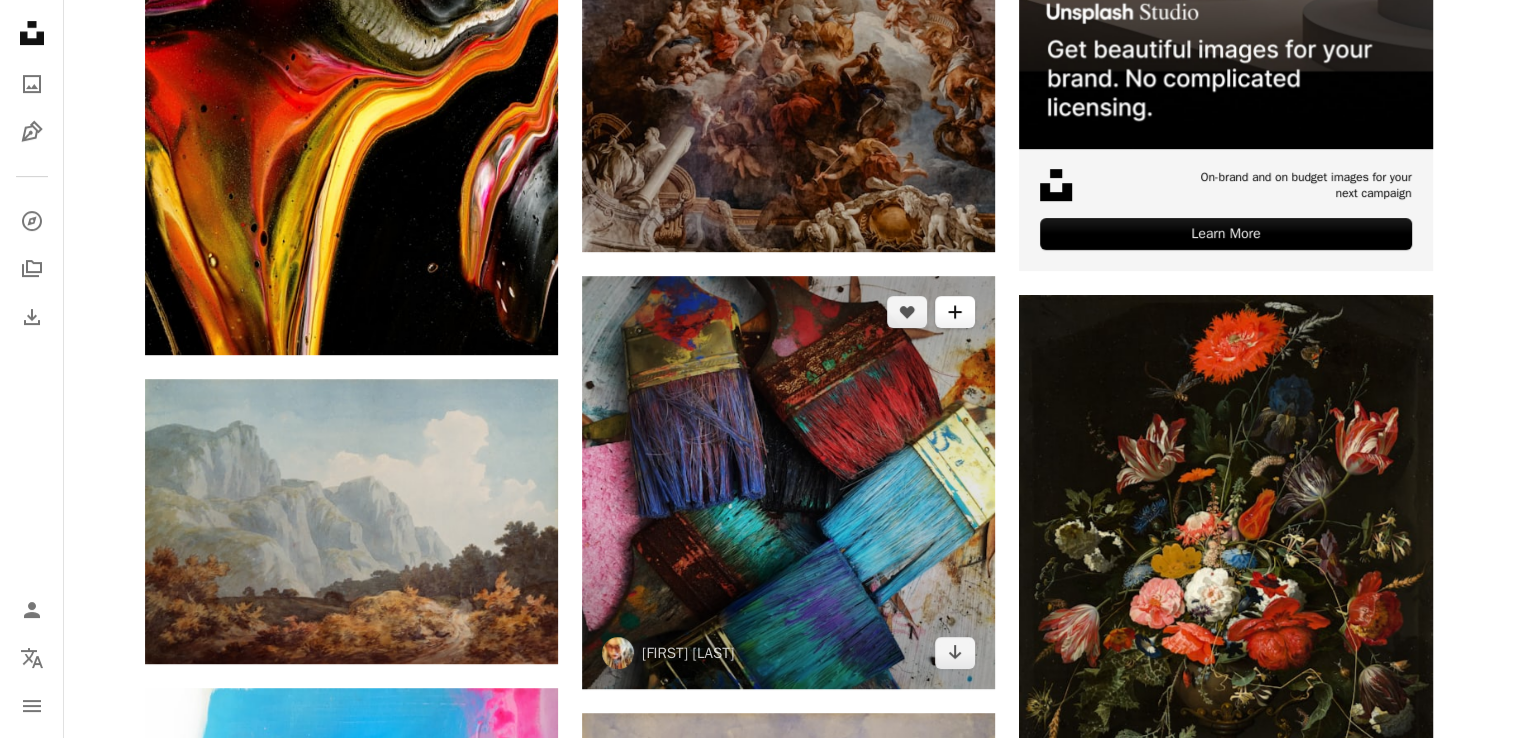 click on "A plus sign" at bounding box center (955, 312) 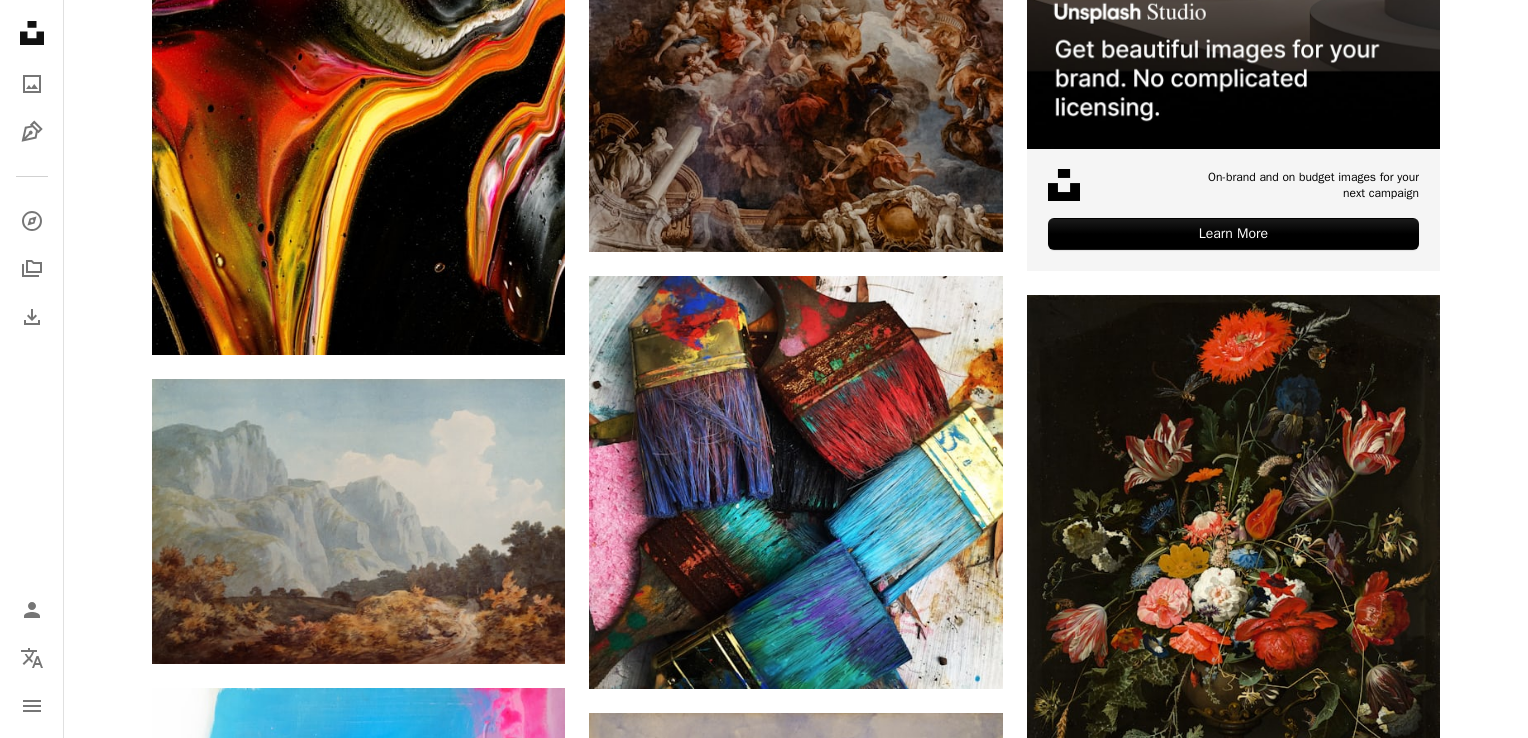 click on "An X shape Únete a Unsplash ¿Ya tienes una cuenta?  Inicia sesión Nombre Apellidos Correo electrónico Nombre de usuario  (únicamente letras, números y guiones bajos) Contraseña  (mín. 8 caracteres) Únete Al unirte, aceptas los  Términos  y la  Política de privacidad ." at bounding box center (764, 4900) 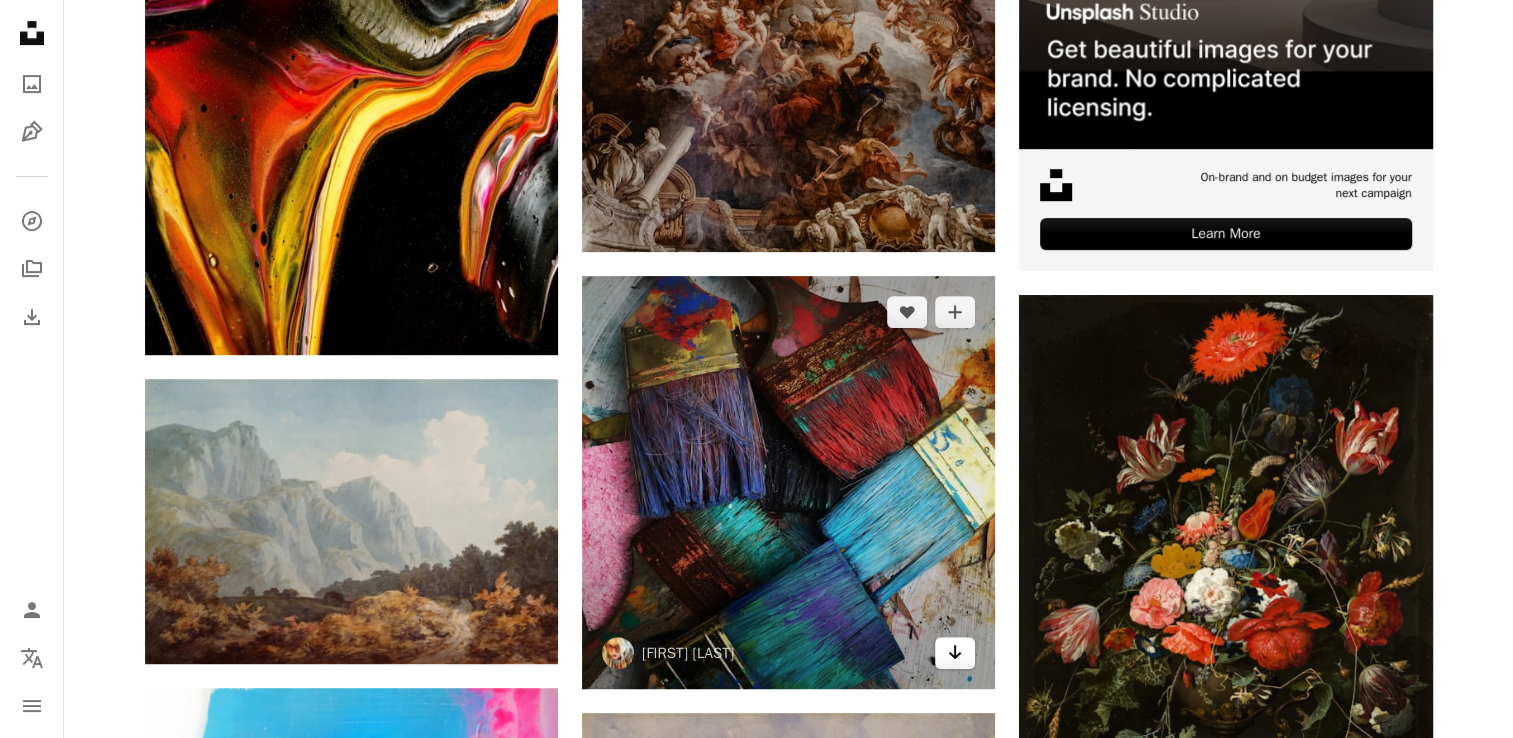 click on "Arrow pointing down" at bounding box center (955, 653) 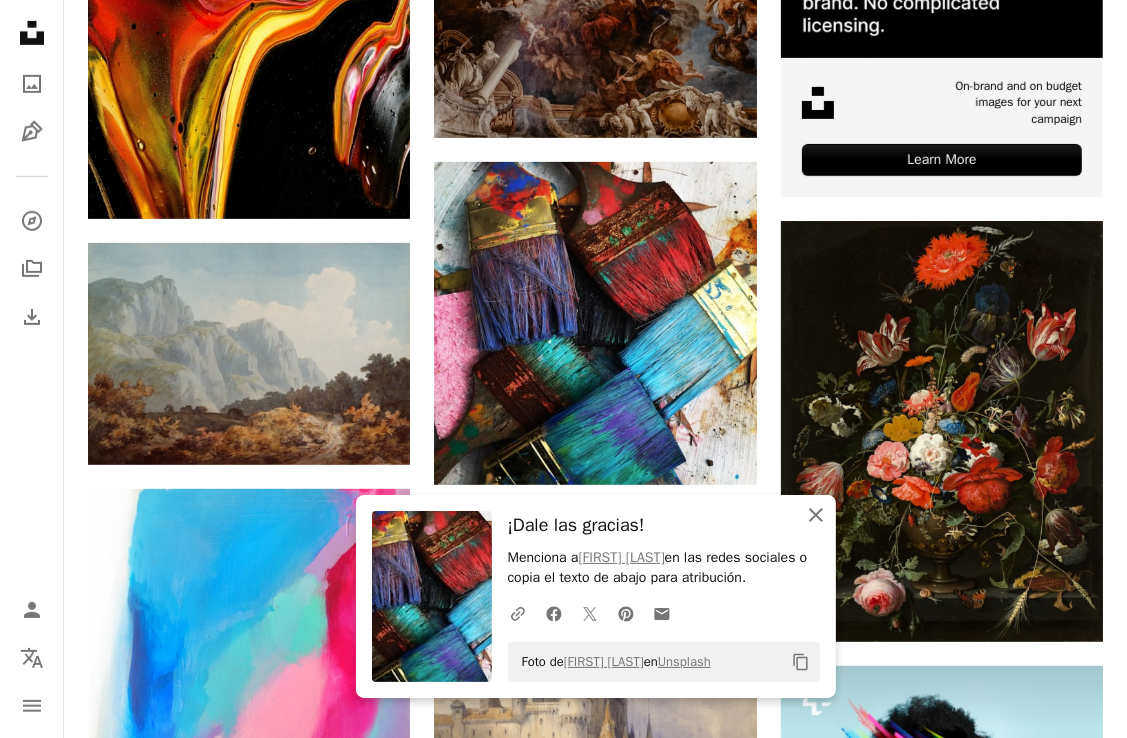 click 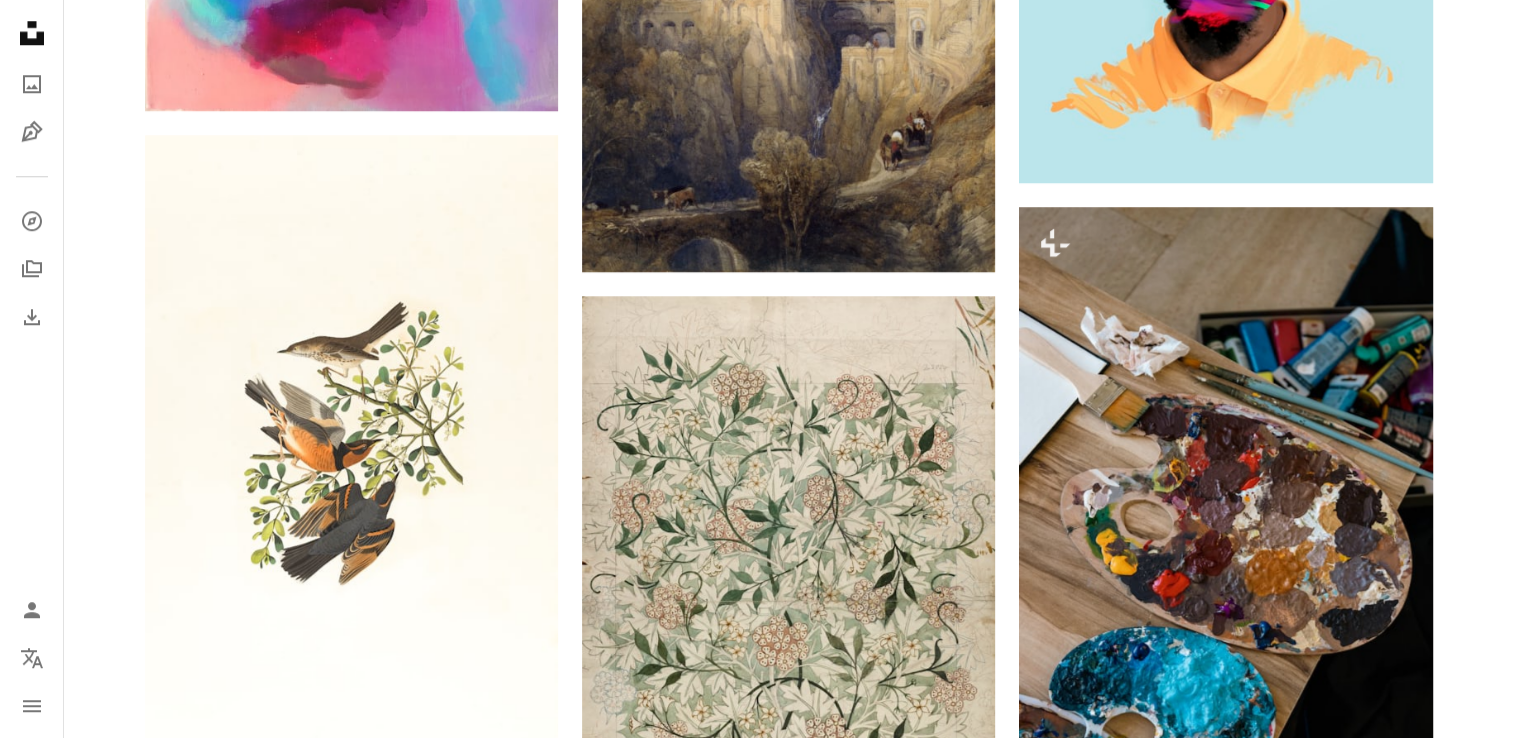 scroll, scrollTop: 1888, scrollLeft: 0, axis: vertical 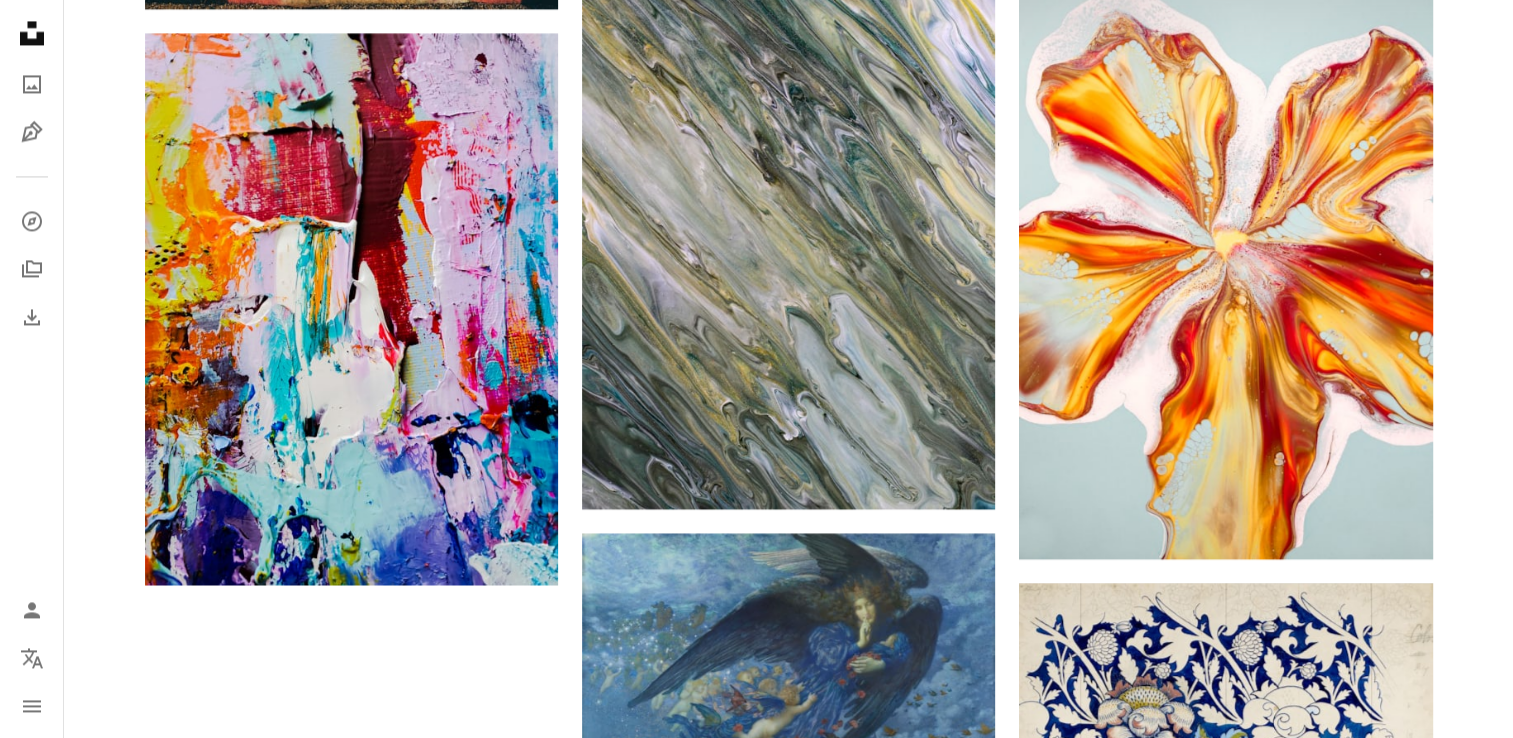 click on "Cargar más" at bounding box center [789, 1255] 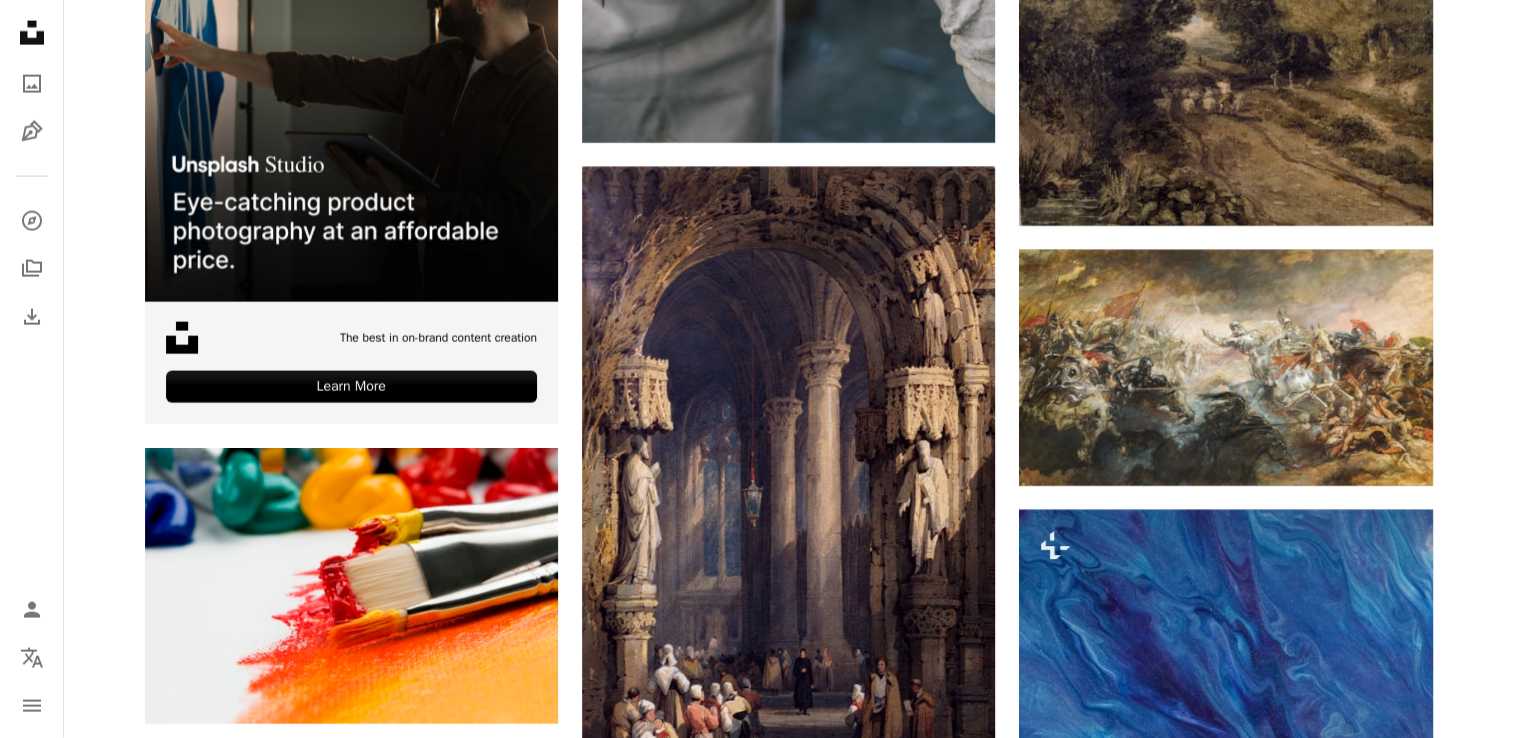 scroll, scrollTop: 4752, scrollLeft: 0, axis: vertical 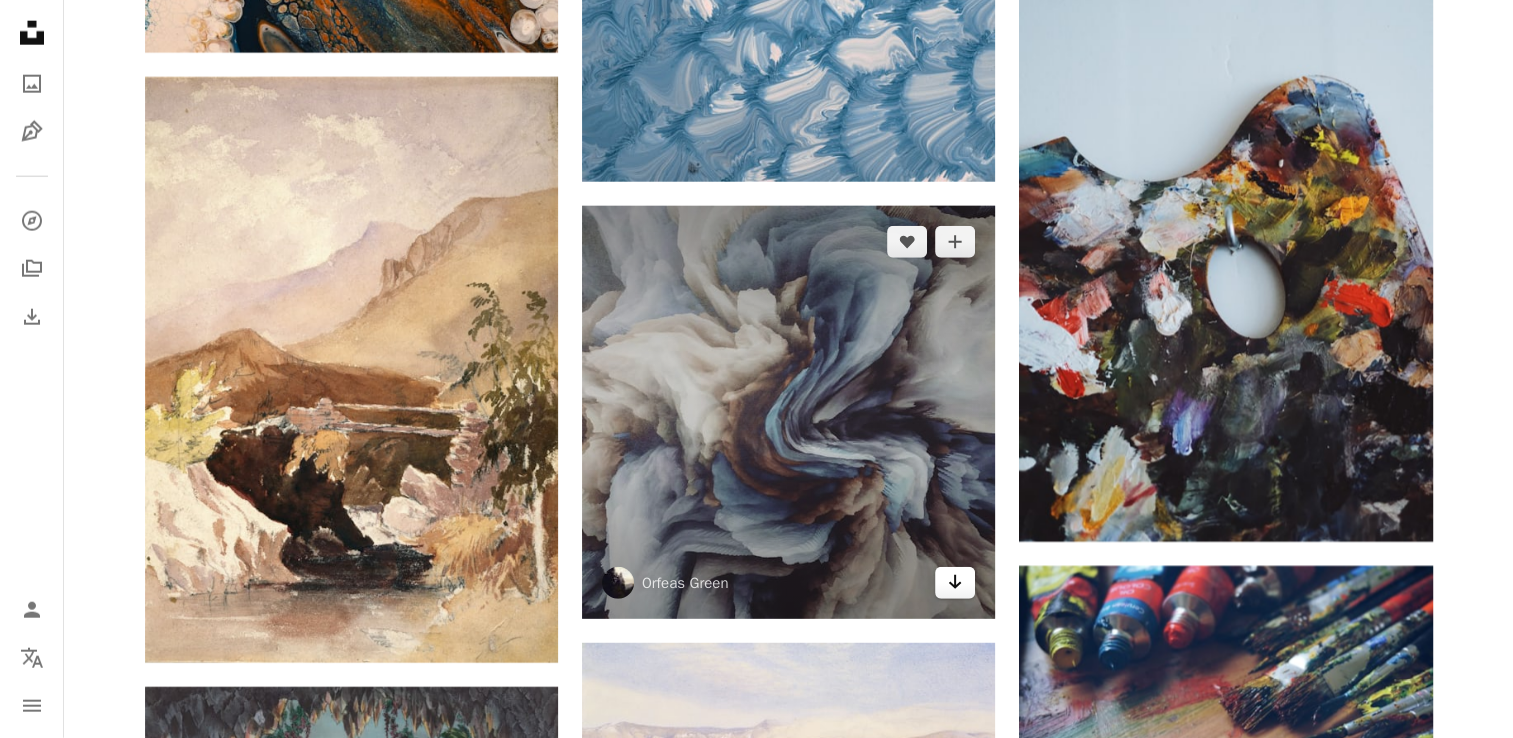 click on "Arrow pointing down" 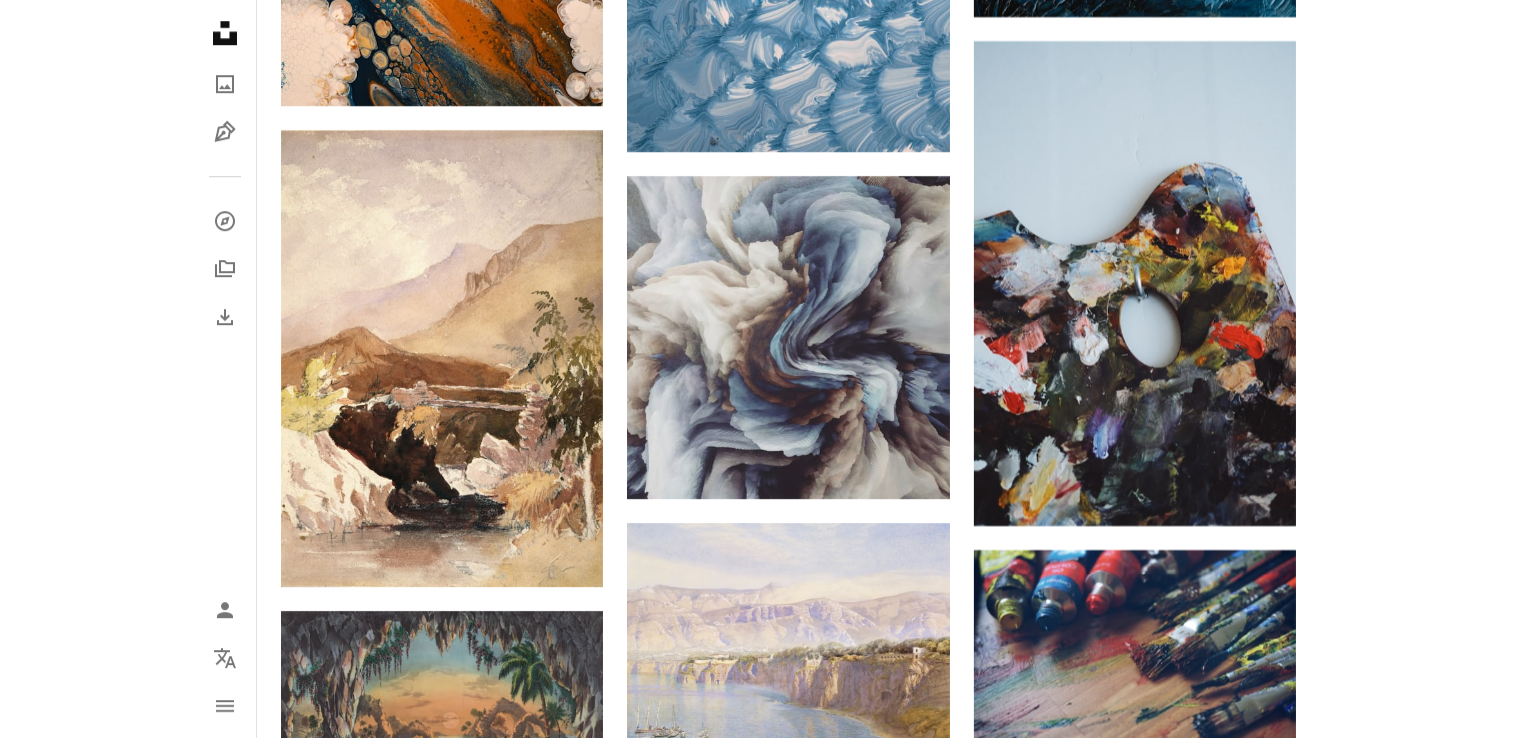 scroll, scrollTop: 12728, scrollLeft: 0, axis: vertical 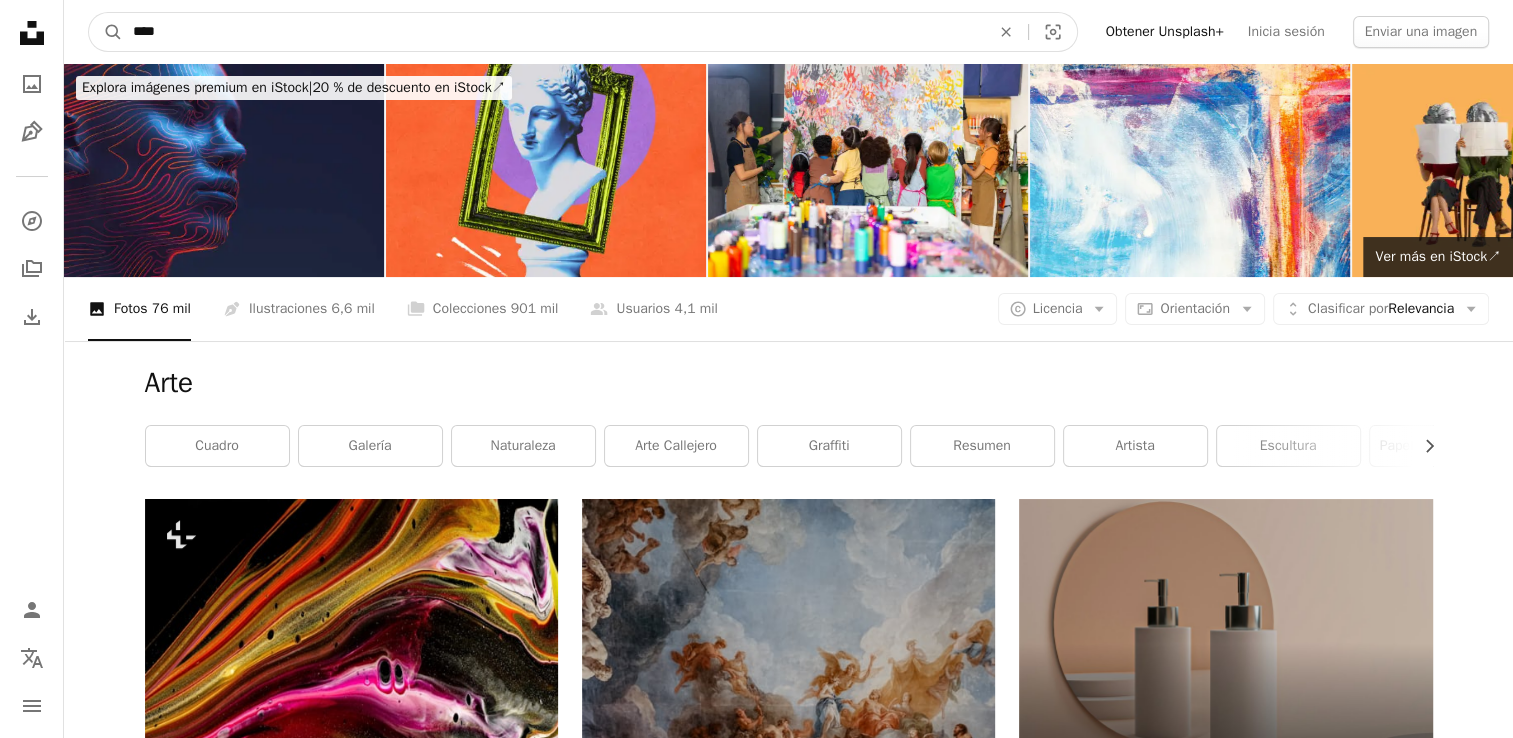 click on "****" at bounding box center [553, 32] 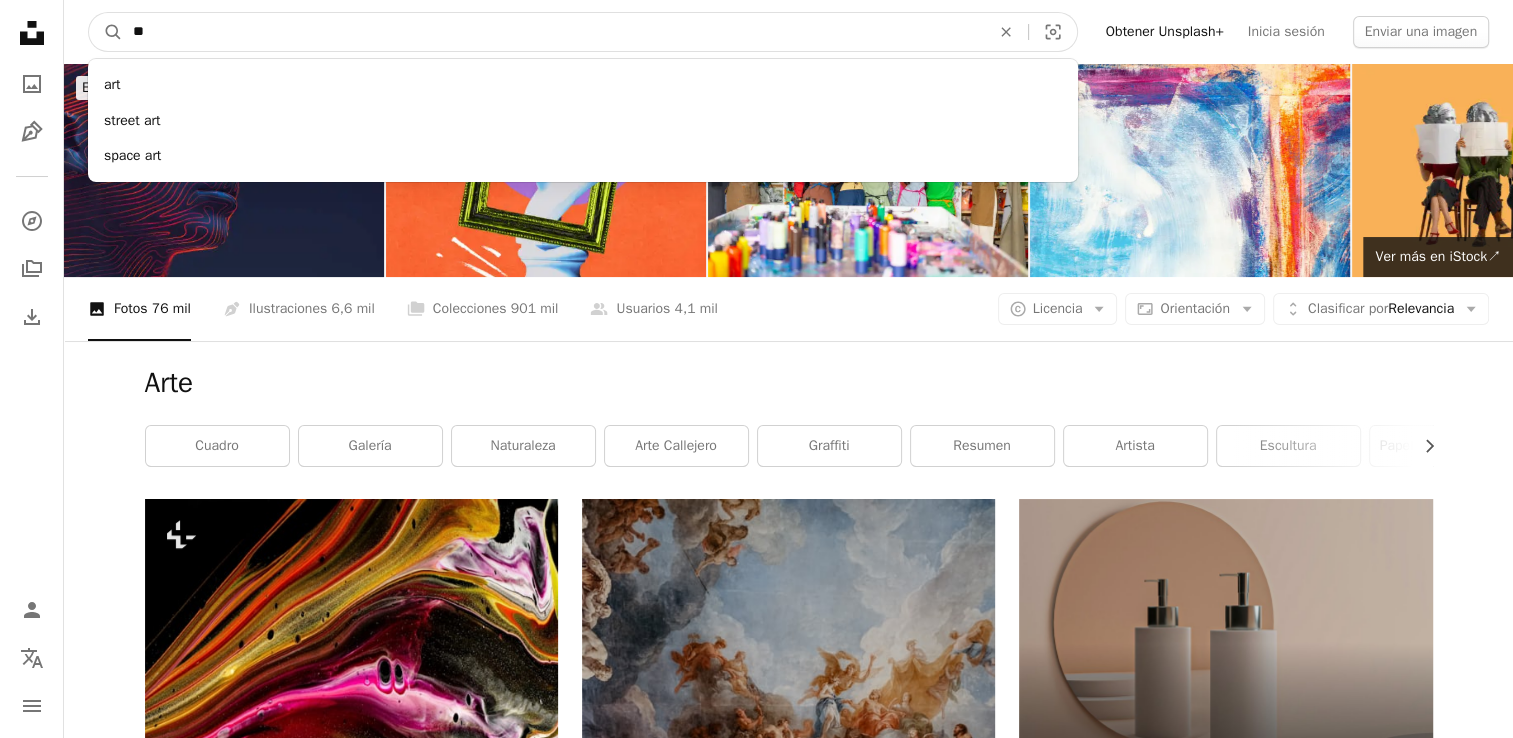 type on "*" 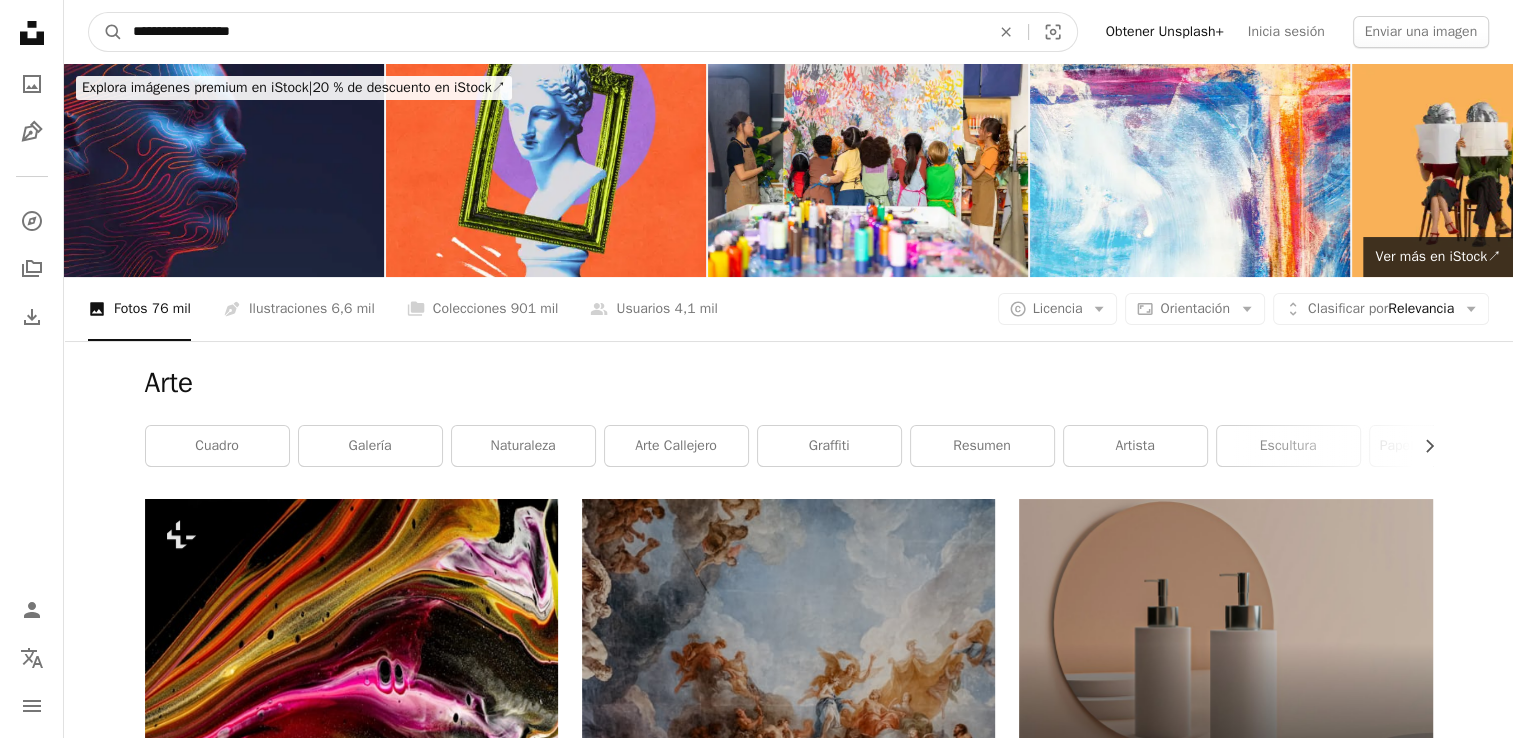 type on "**********" 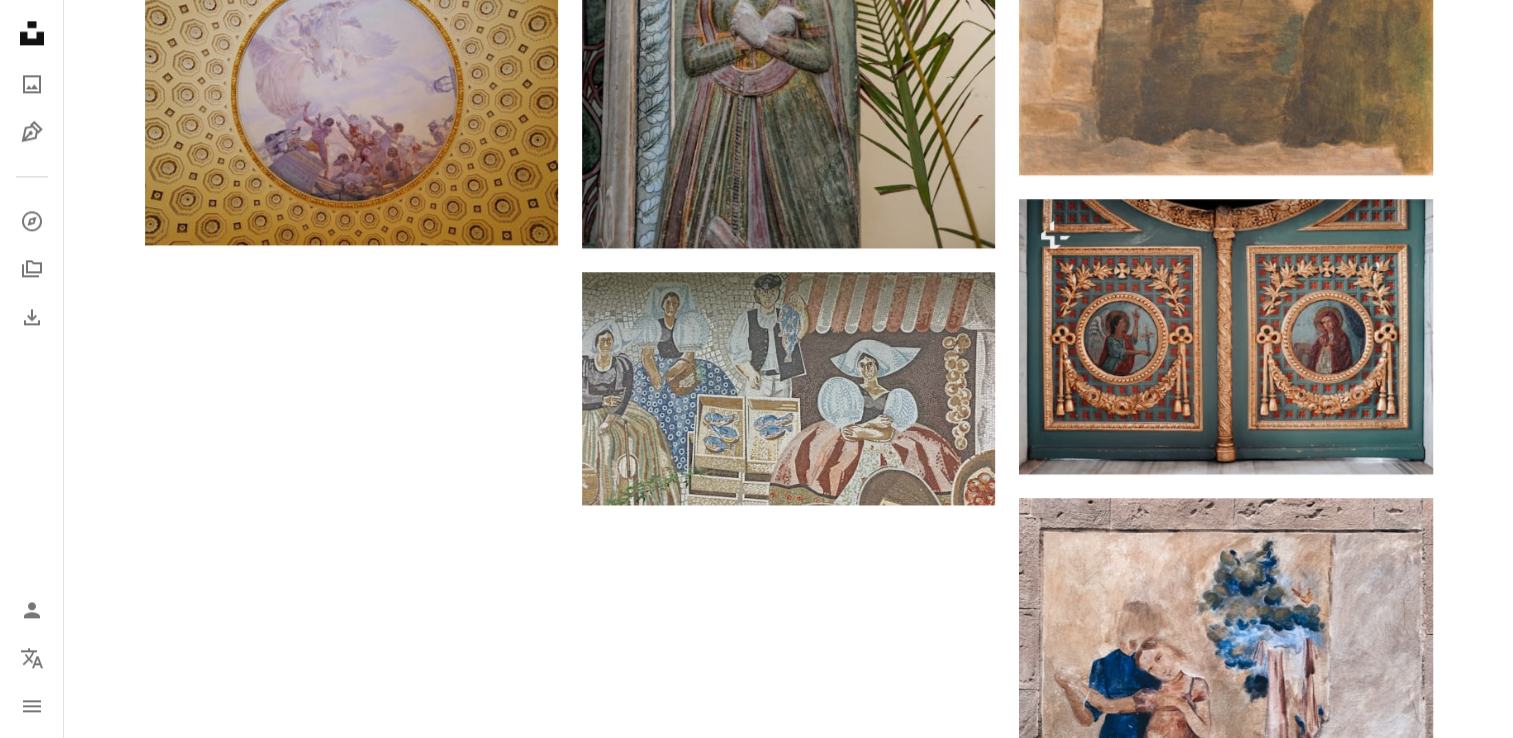 scroll, scrollTop: 2609, scrollLeft: 0, axis: vertical 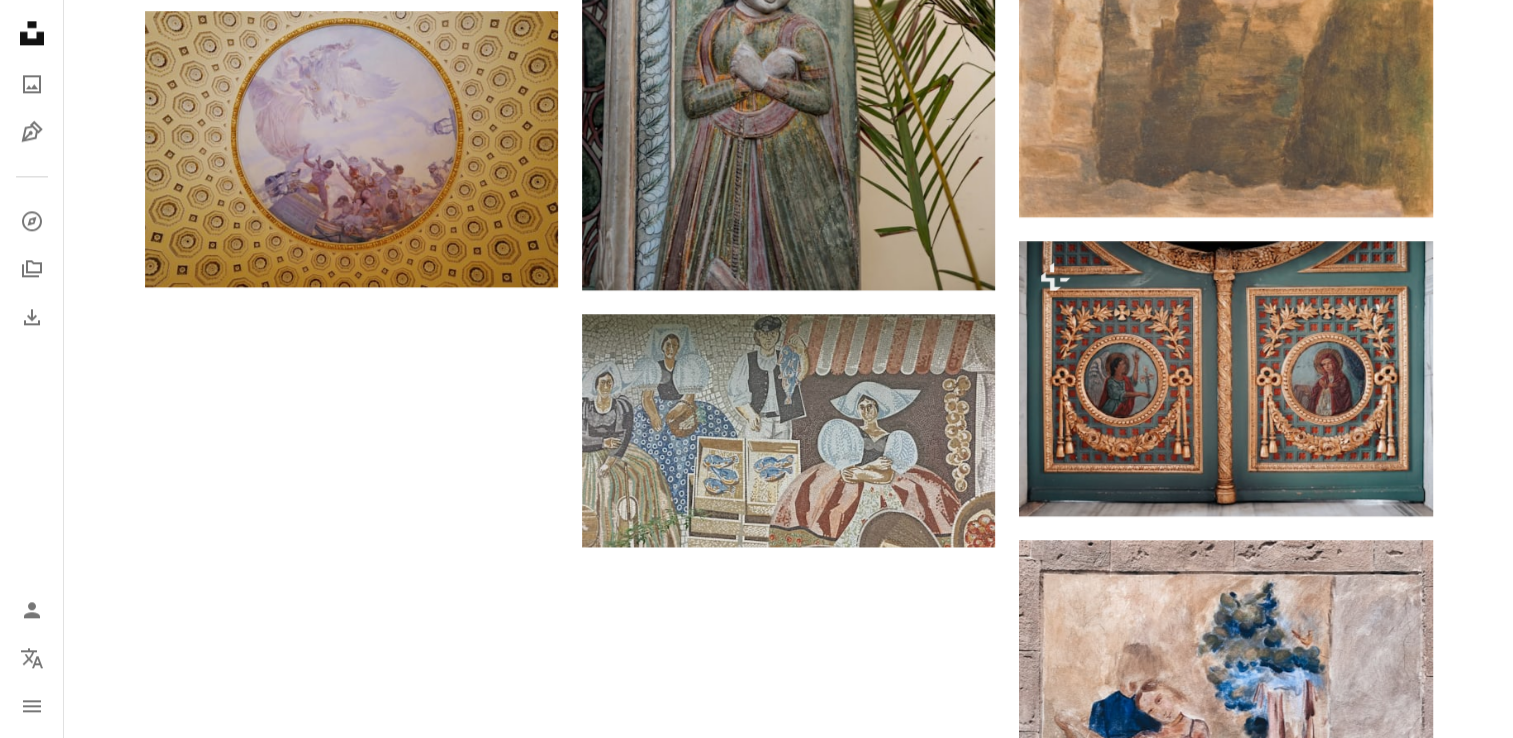 click on "Cargar más" at bounding box center [789, 1172] 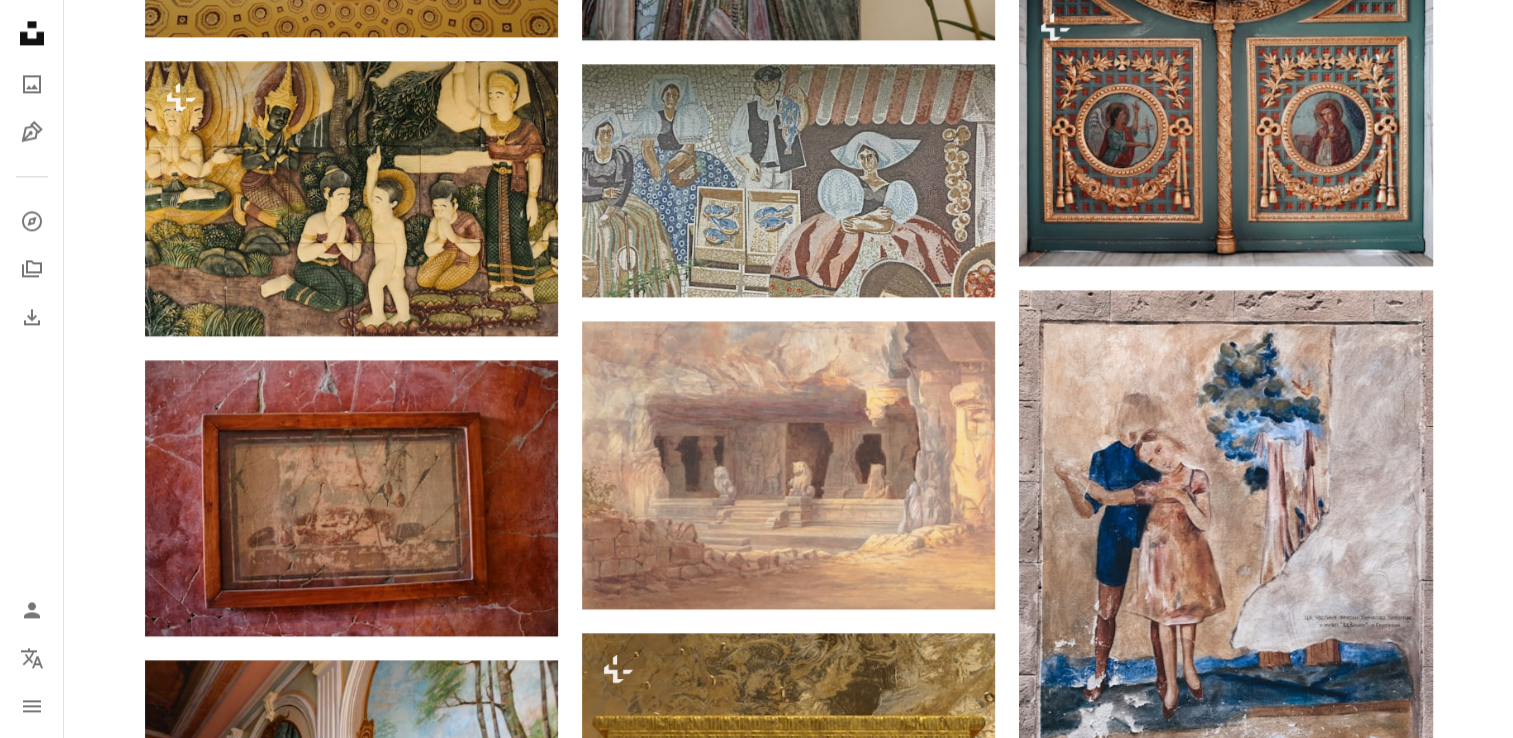 scroll, scrollTop: 0, scrollLeft: 0, axis: both 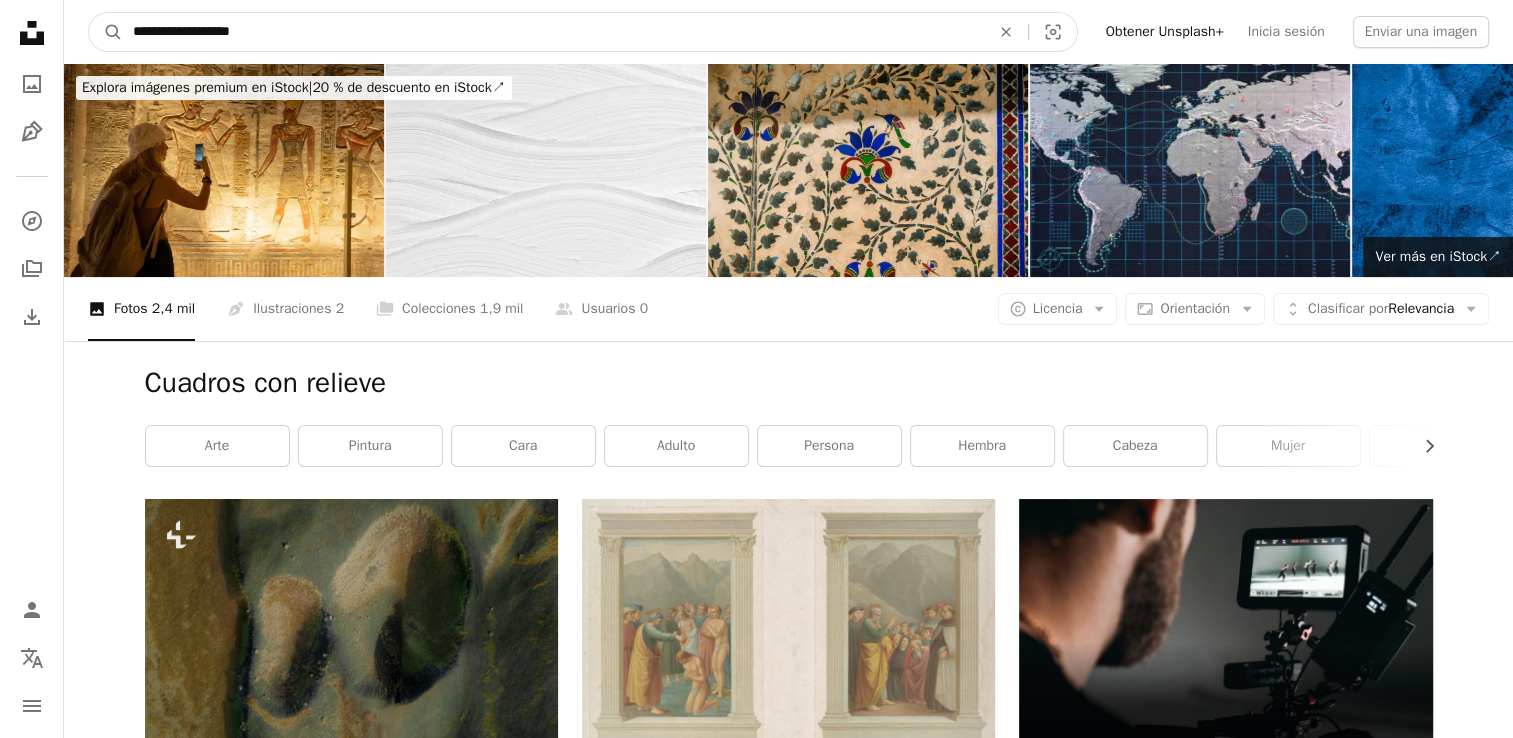 click on "**********" at bounding box center [553, 32] 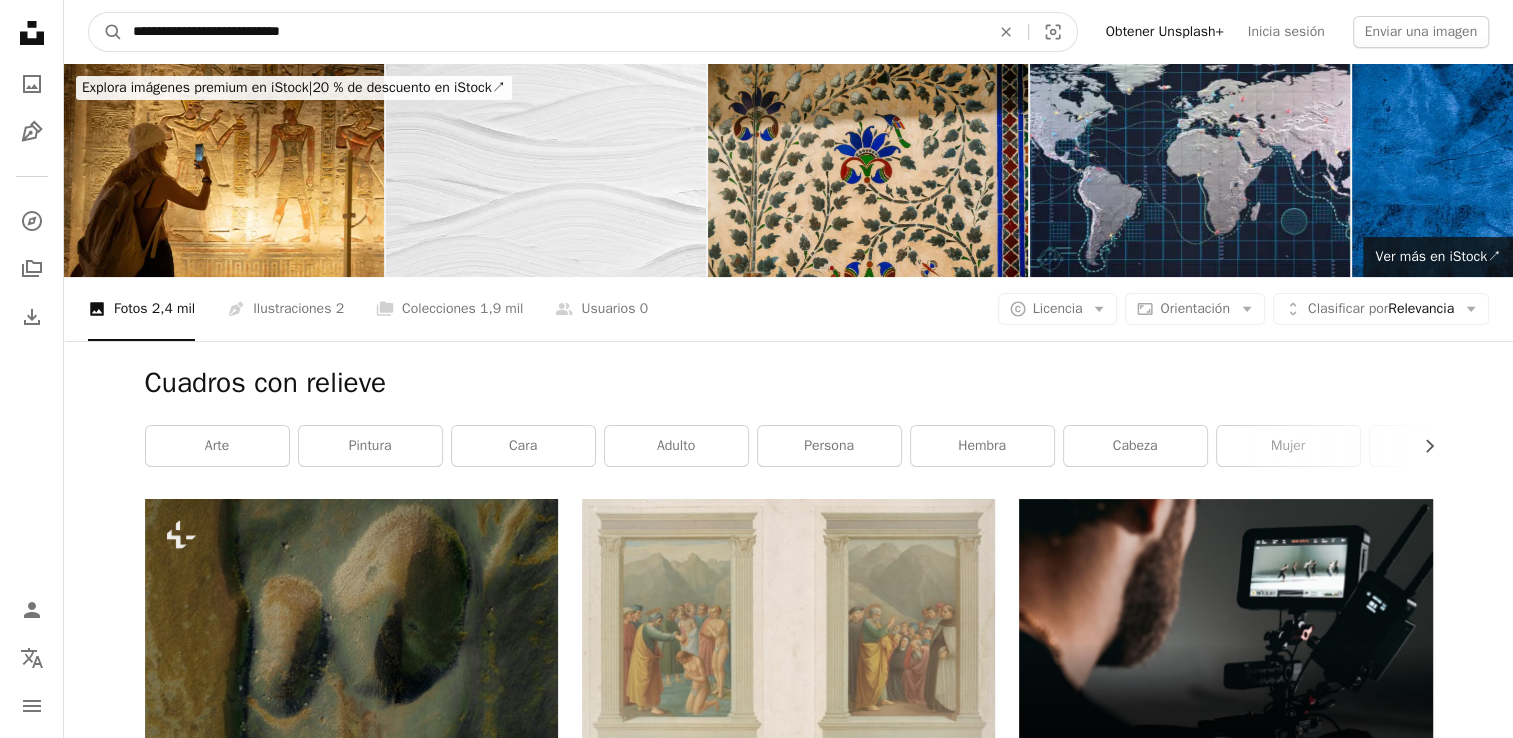 type on "**********" 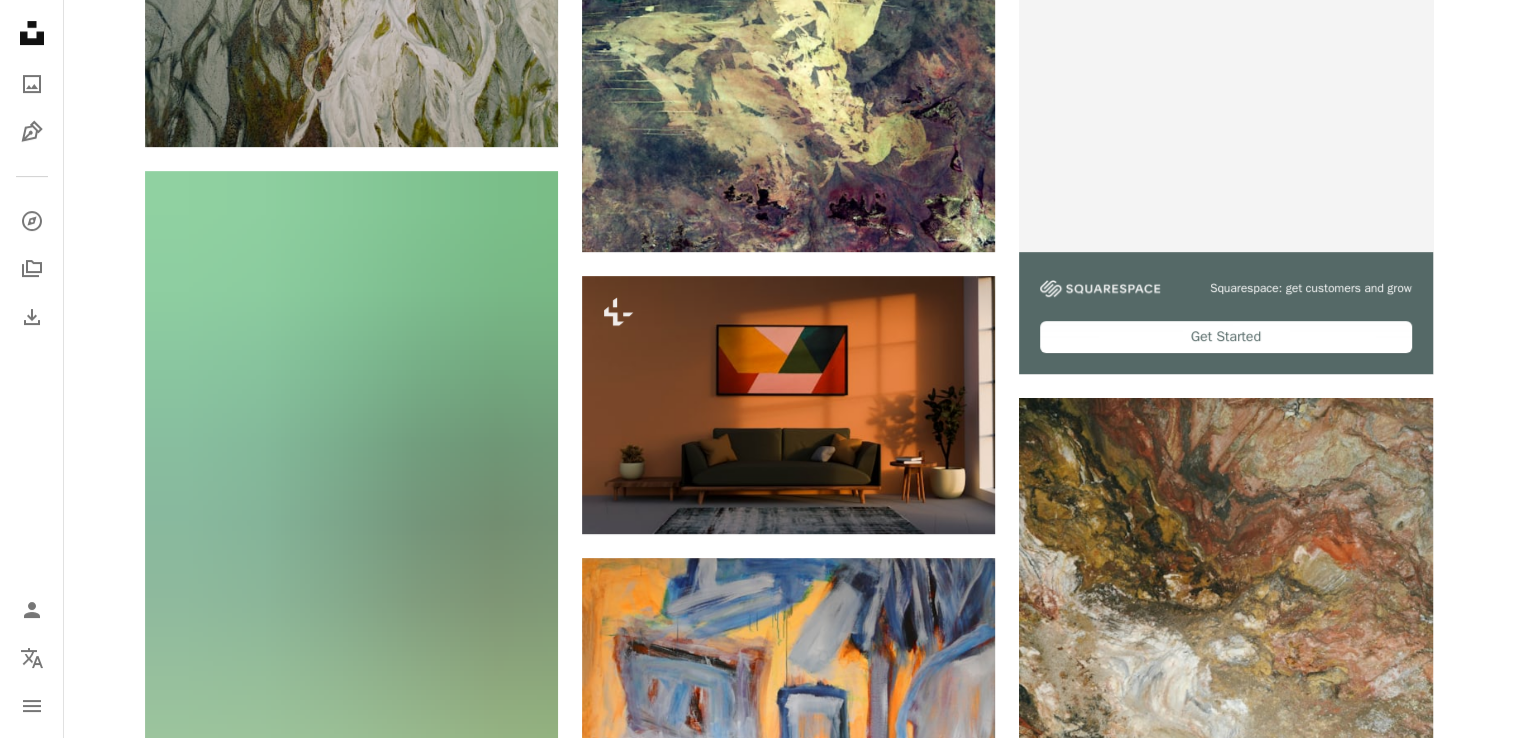 scroll, scrollTop: 0, scrollLeft: 0, axis: both 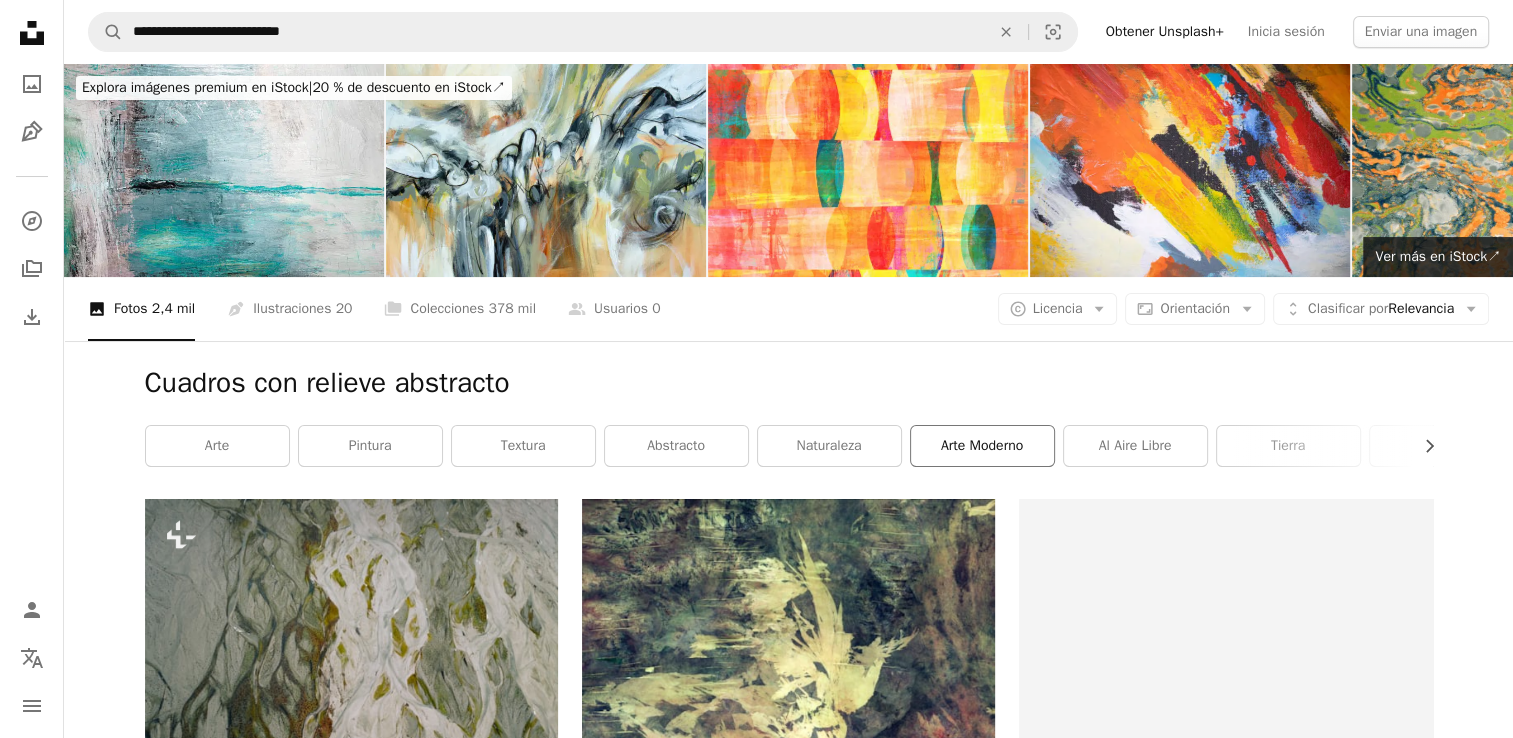 click on "Arte moderno" at bounding box center [982, 446] 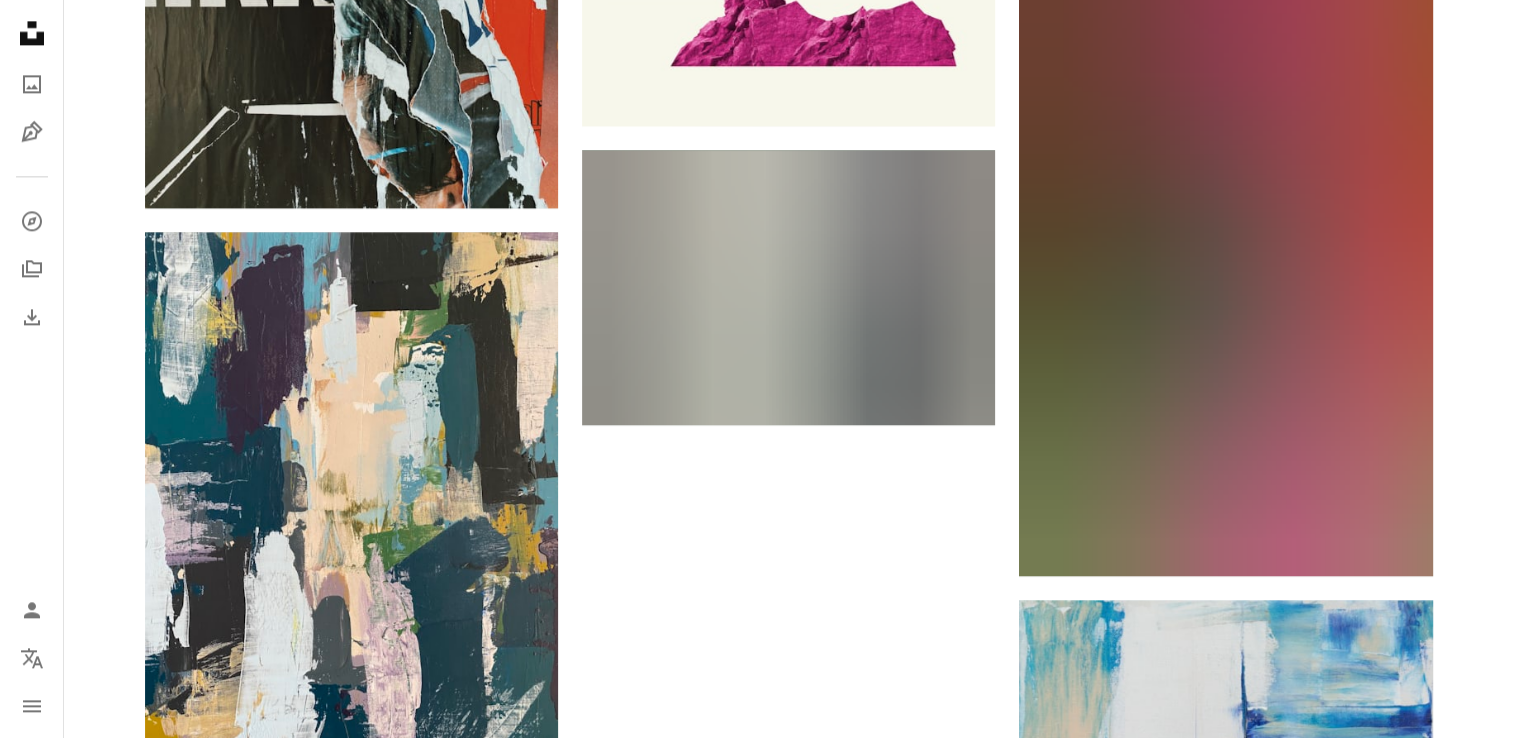 scroll, scrollTop: 2697, scrollLeft: 0, axis: vertical 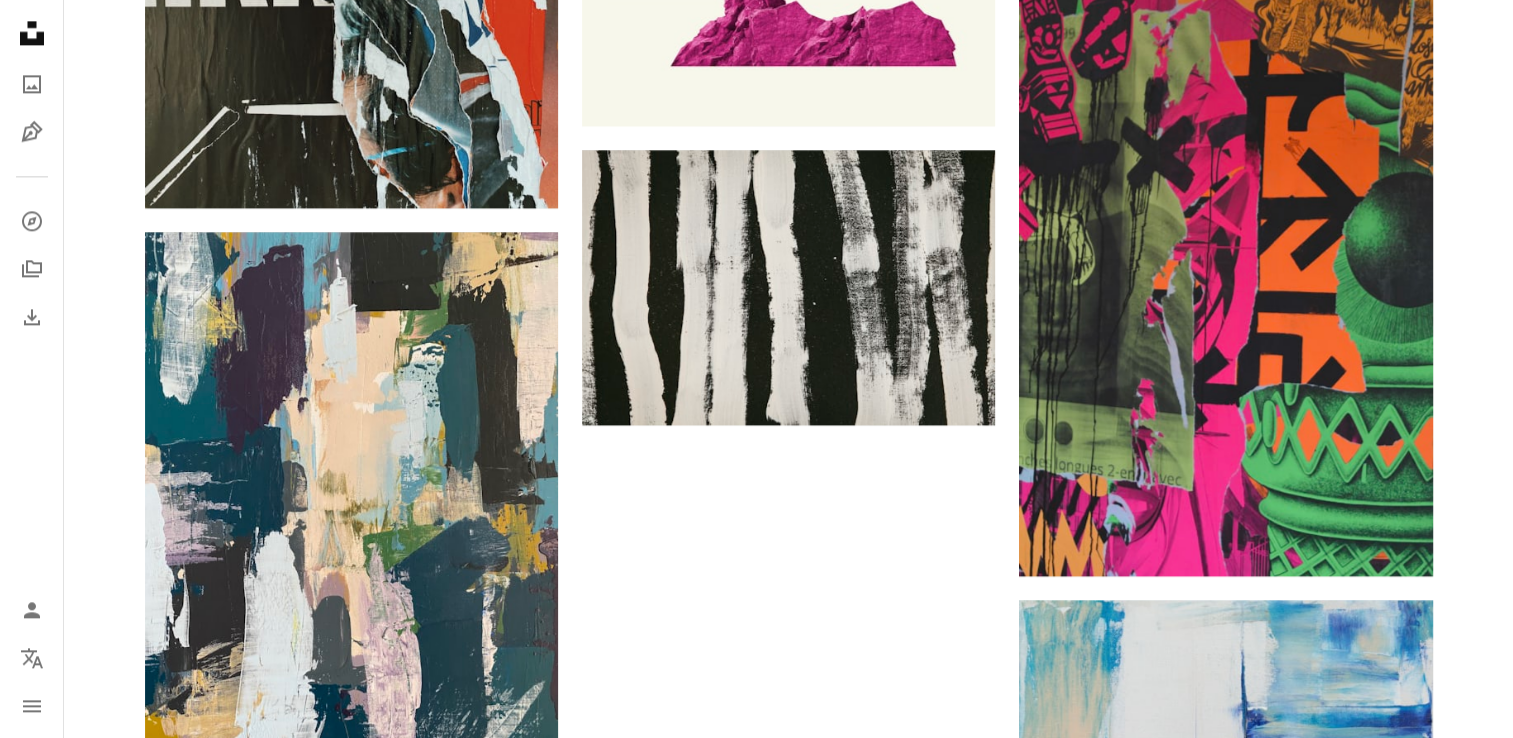 click on "Cargar más" at bounding box center [789, 1094] 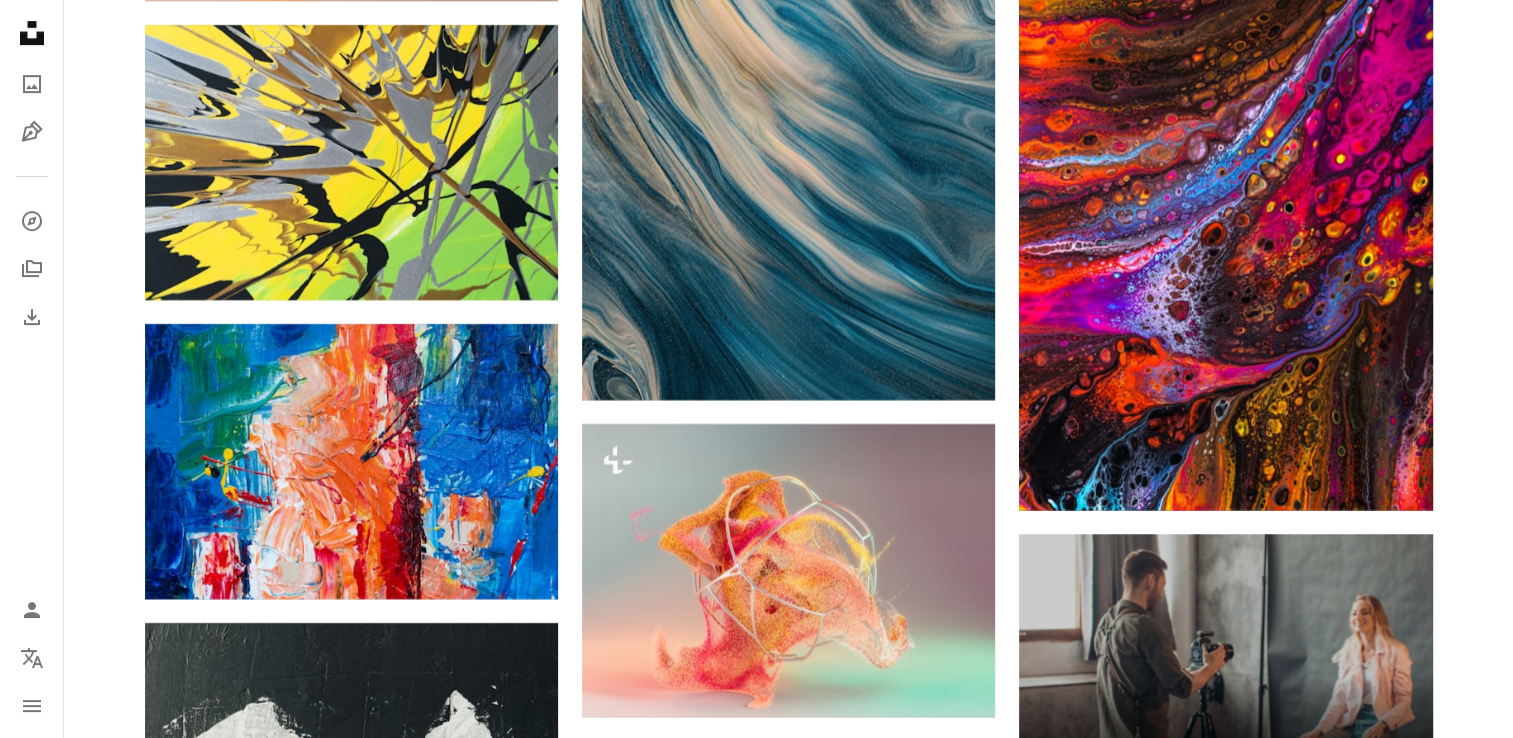 scroll, scrollTop: 8543, scrollLeft: 0, axis: vertical 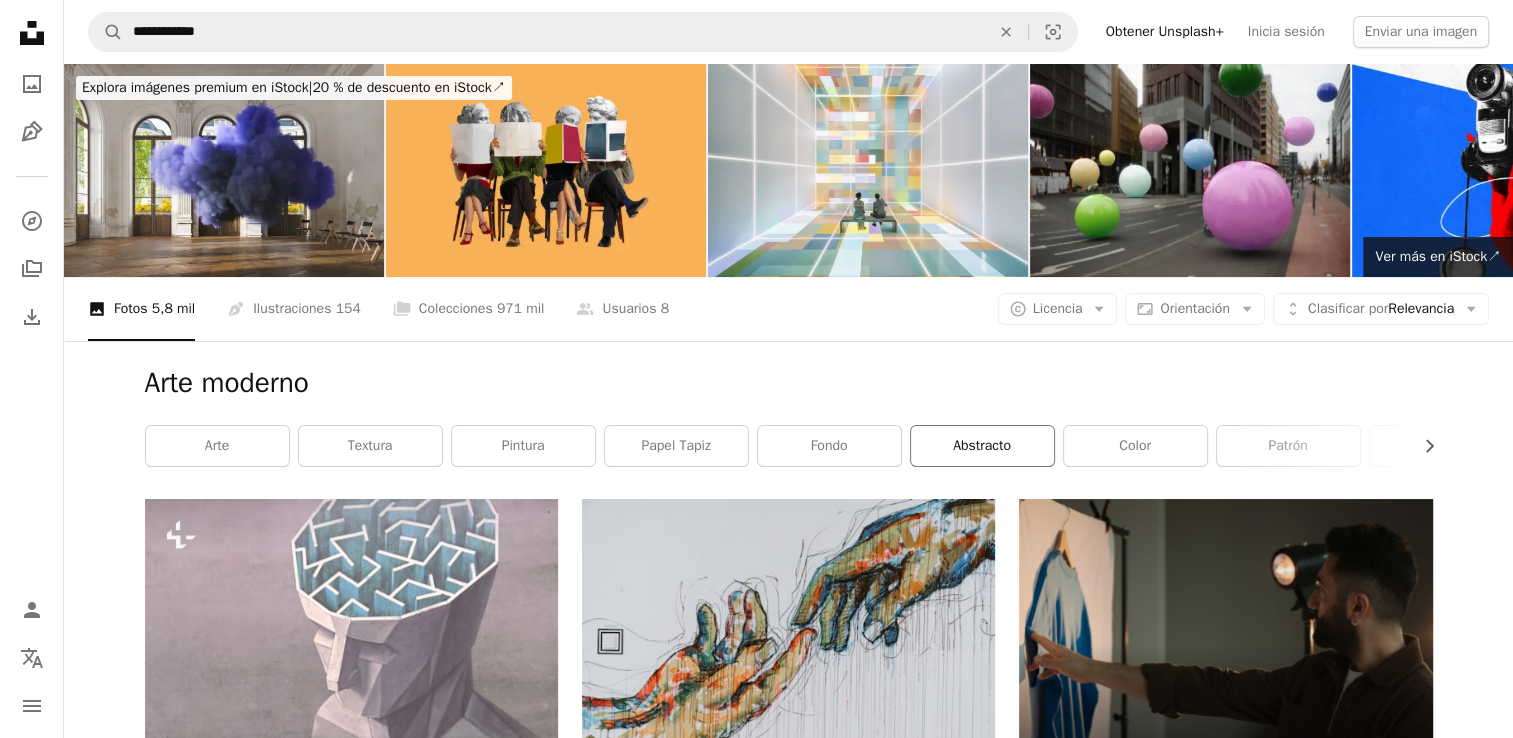 click on "abstracto" at bounding box center [982, 446] 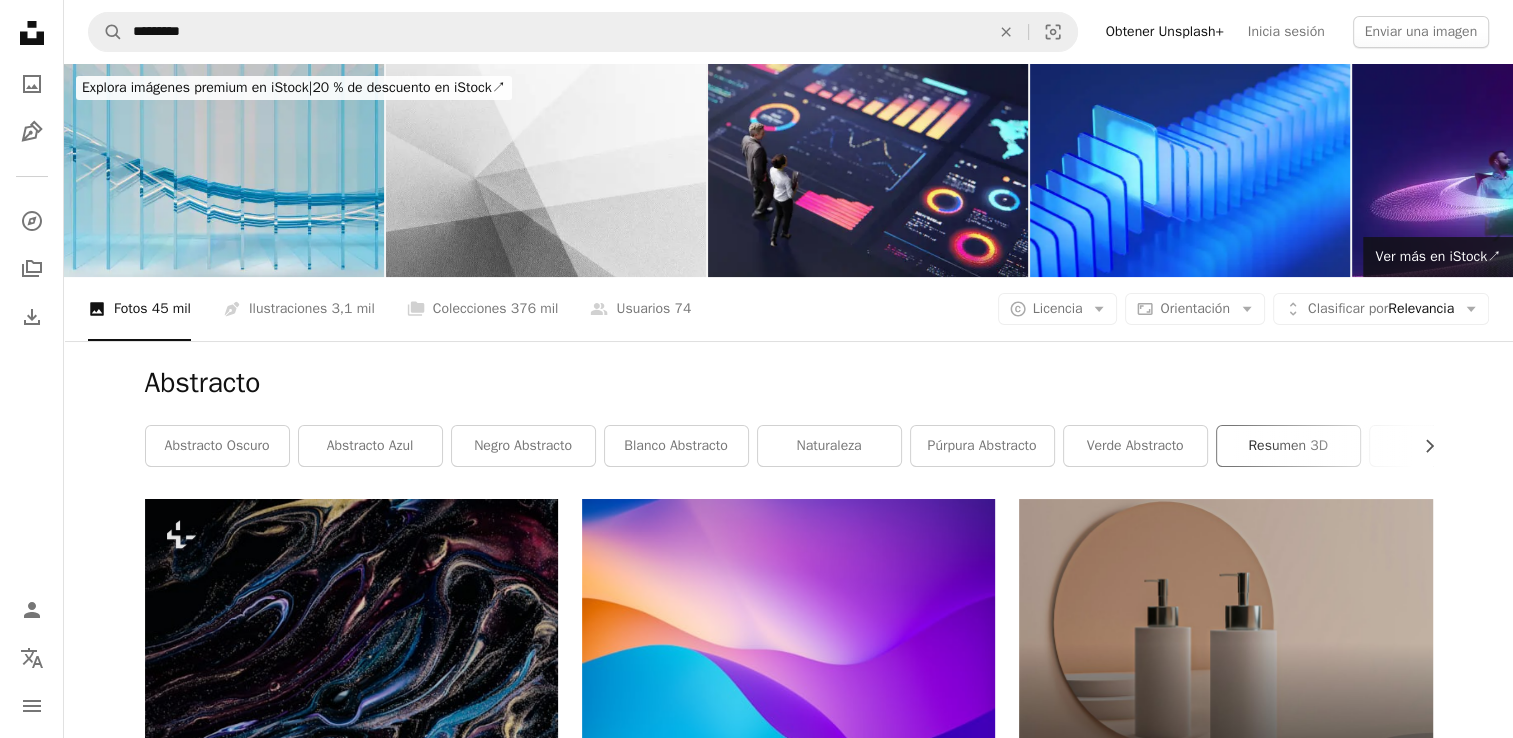 click on "Resumen 3D" at bounding box center (1288, 446) 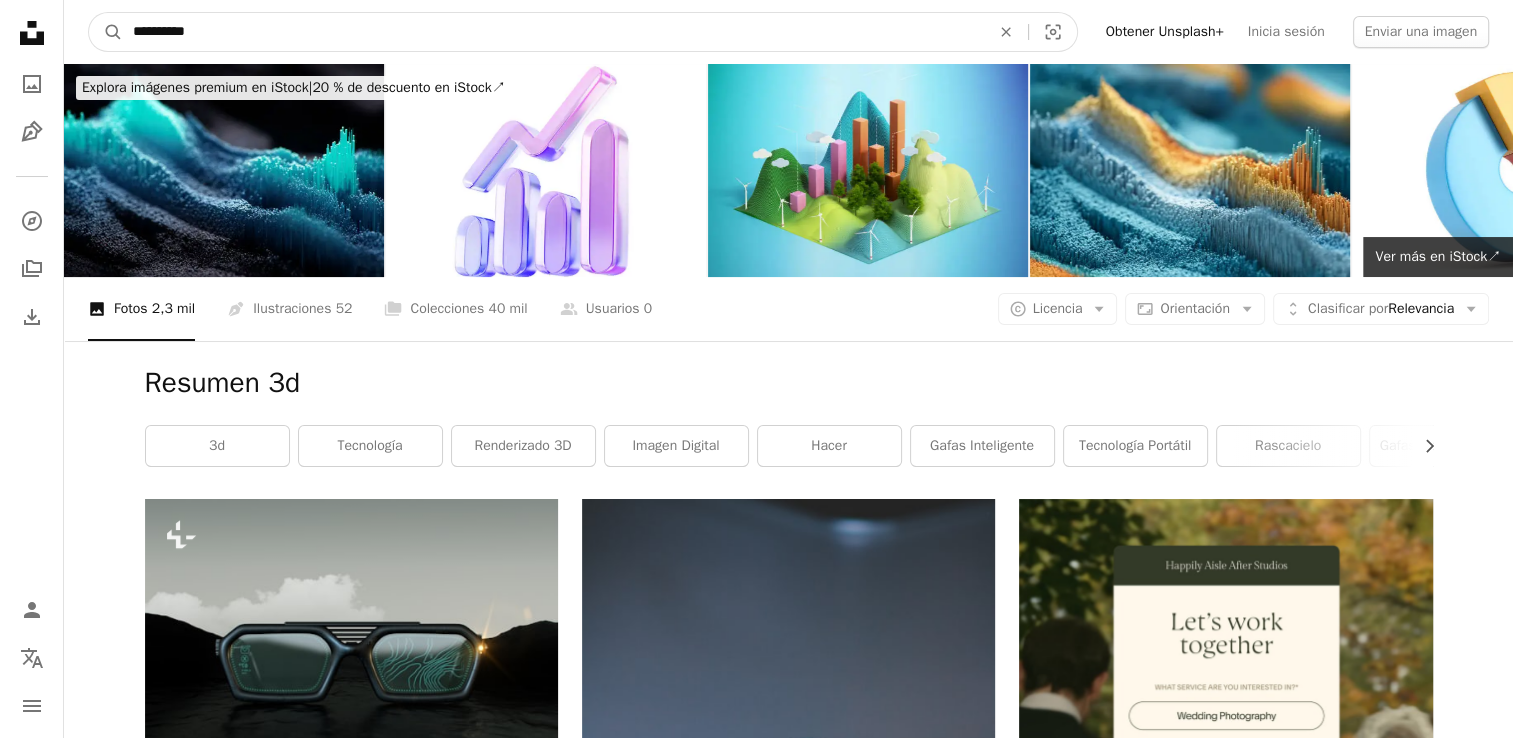 click on "**********" at bounding box center [553, 32] 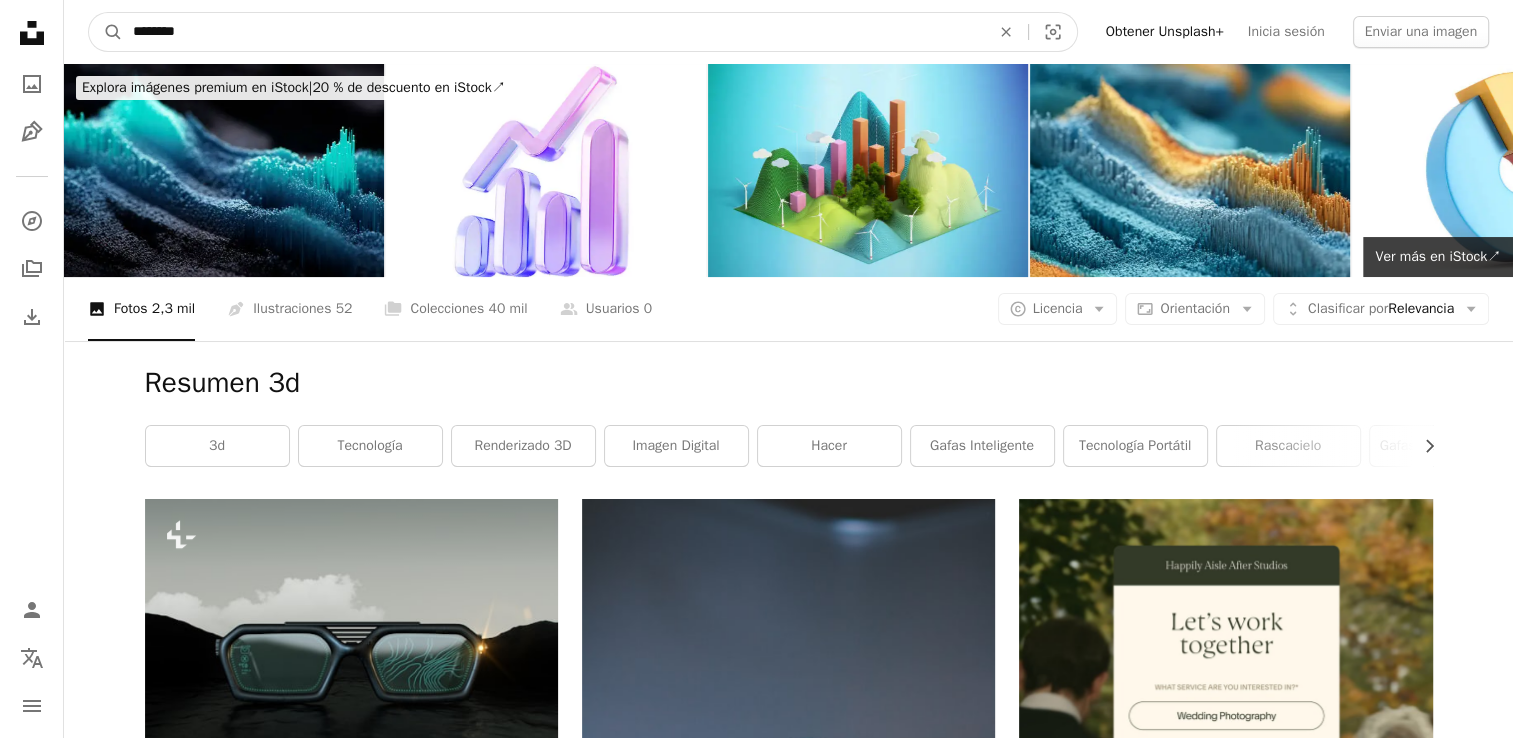 type on "*******" 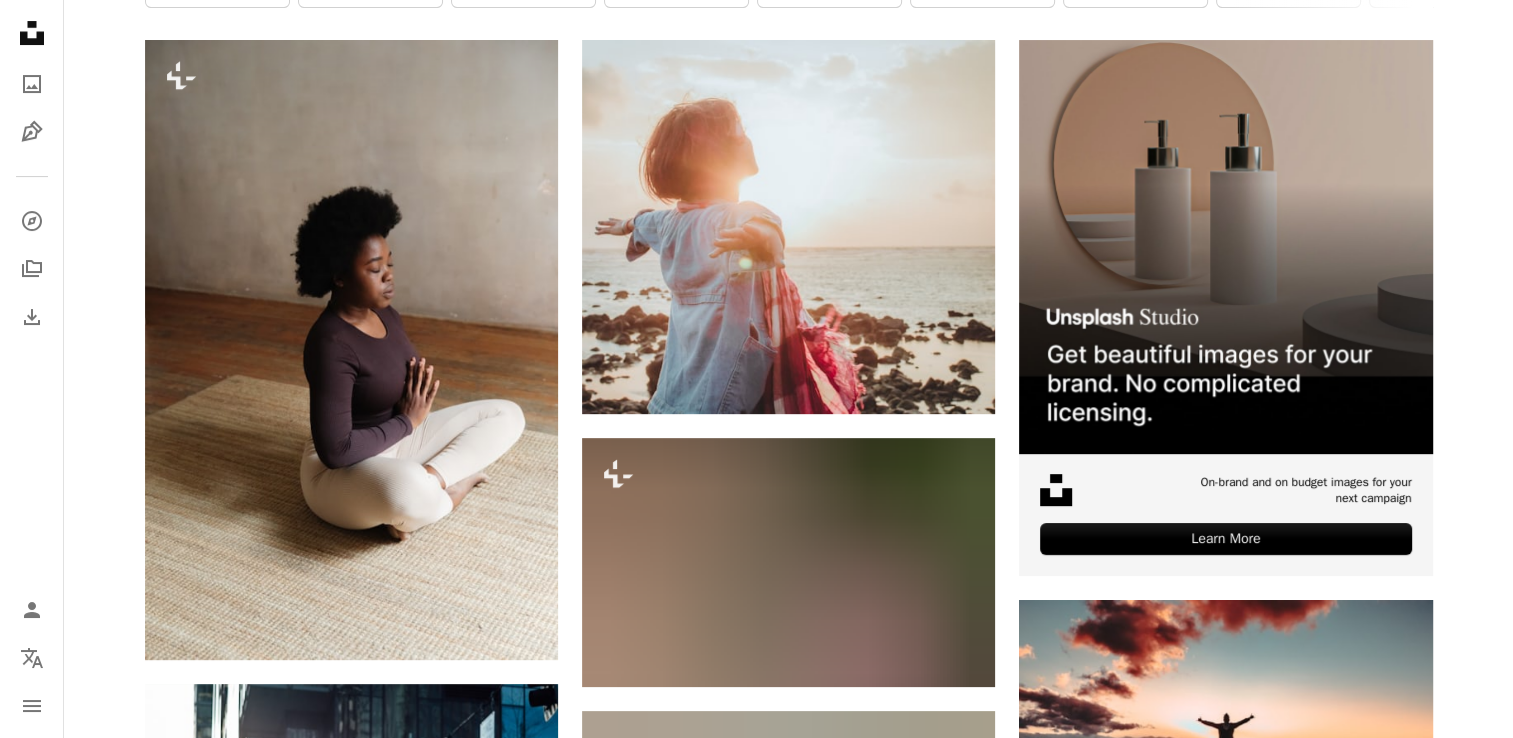 scroll, scrollTop: 0, scrollLeft: 0, axis: both 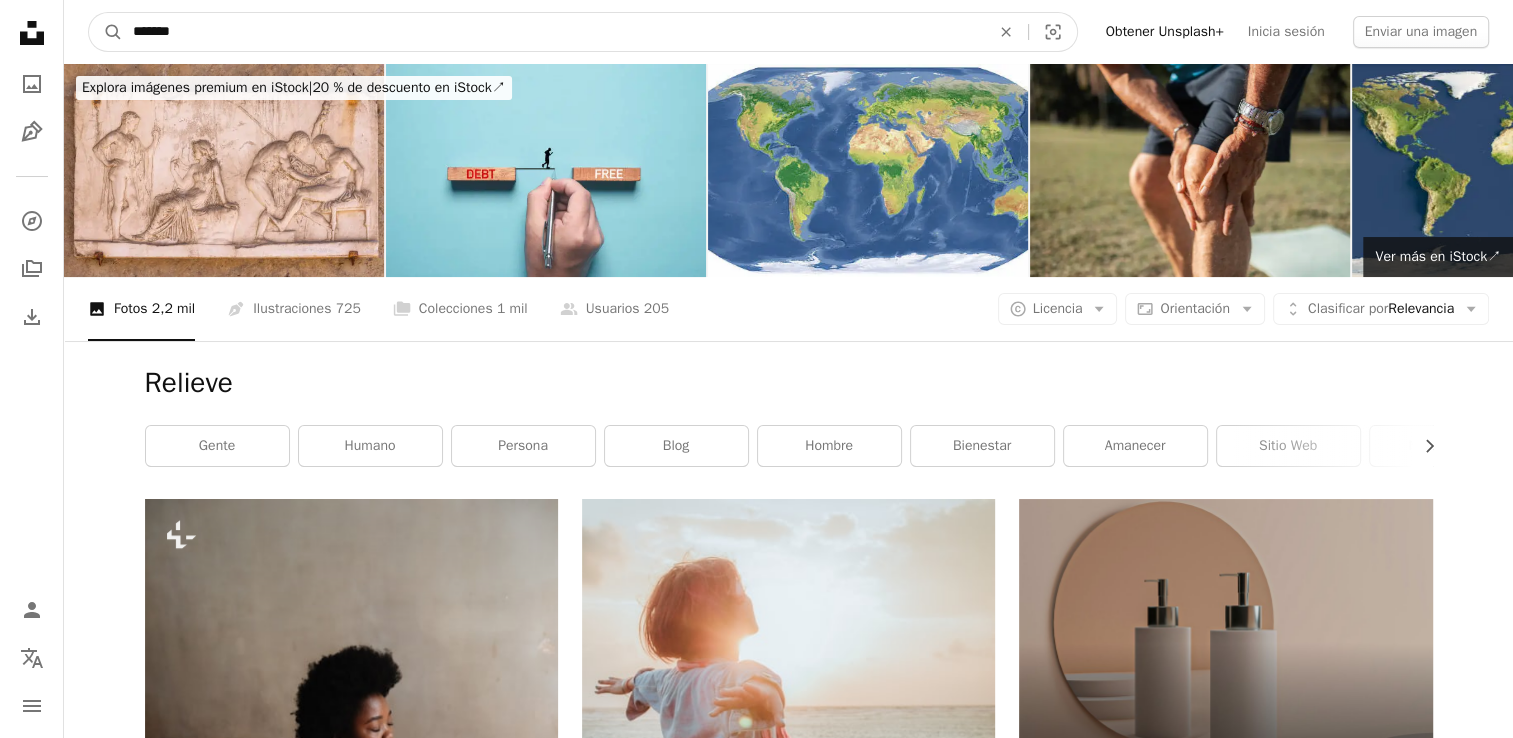click on "*******" at bounding box center (553, 32) 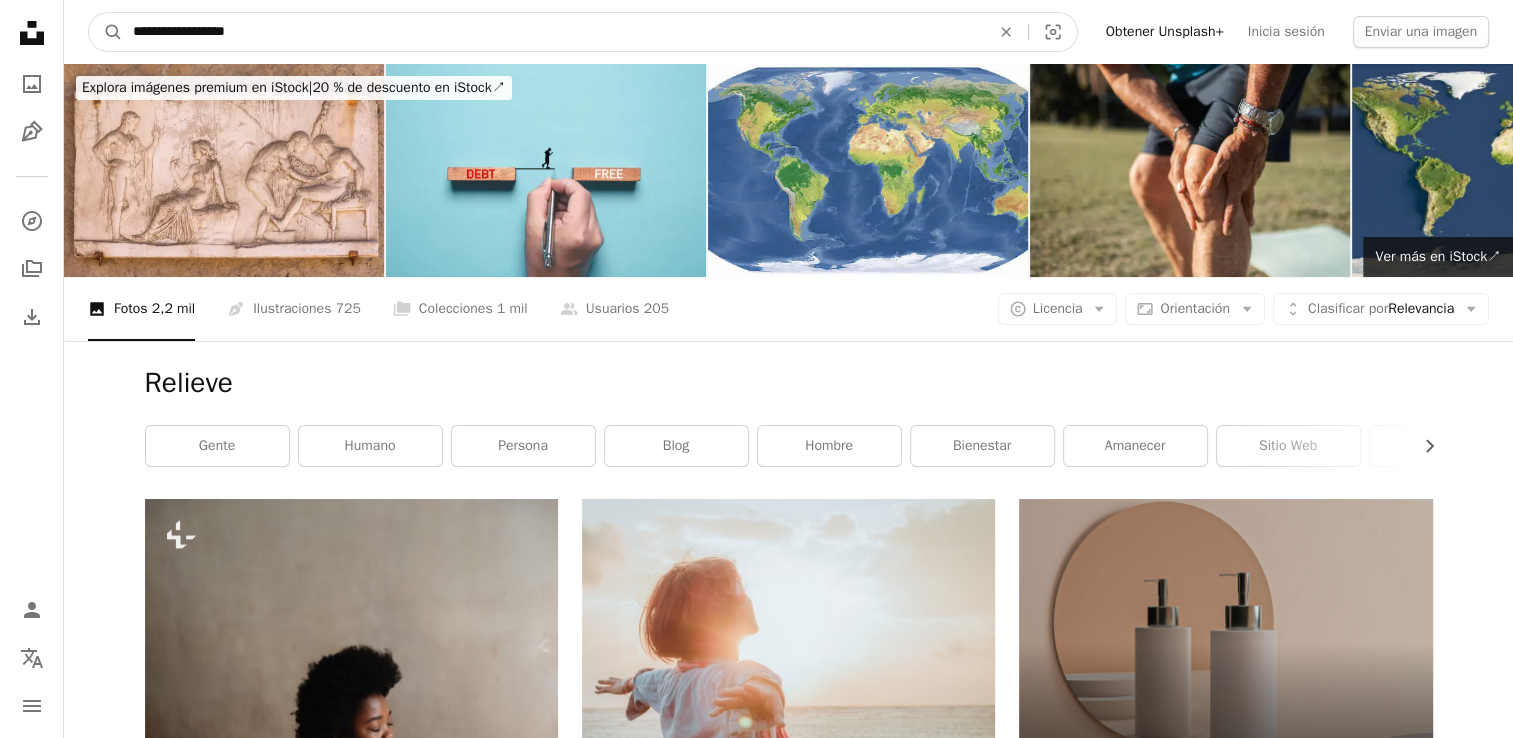 type on "**********" 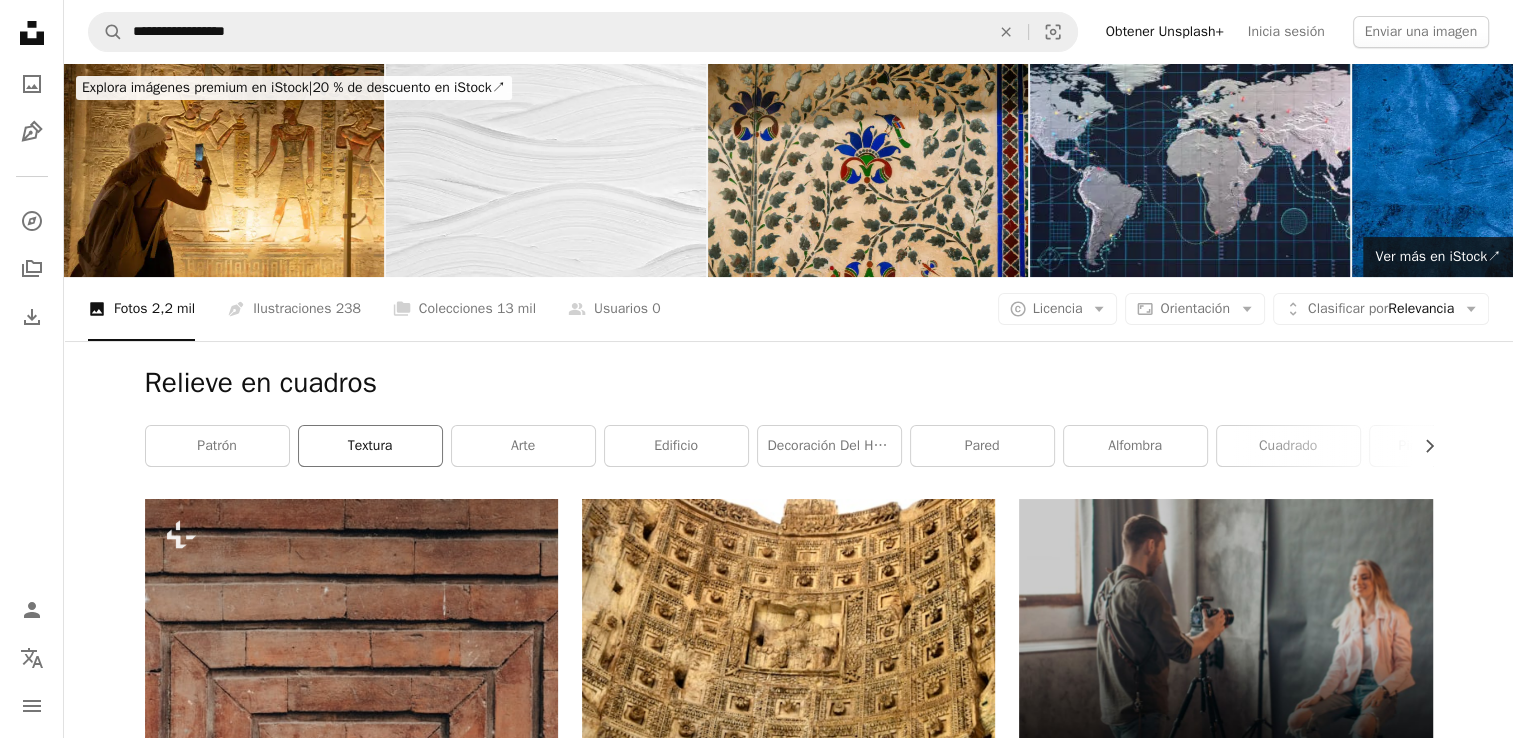 click on "textura" at bounding box center (370, 446) 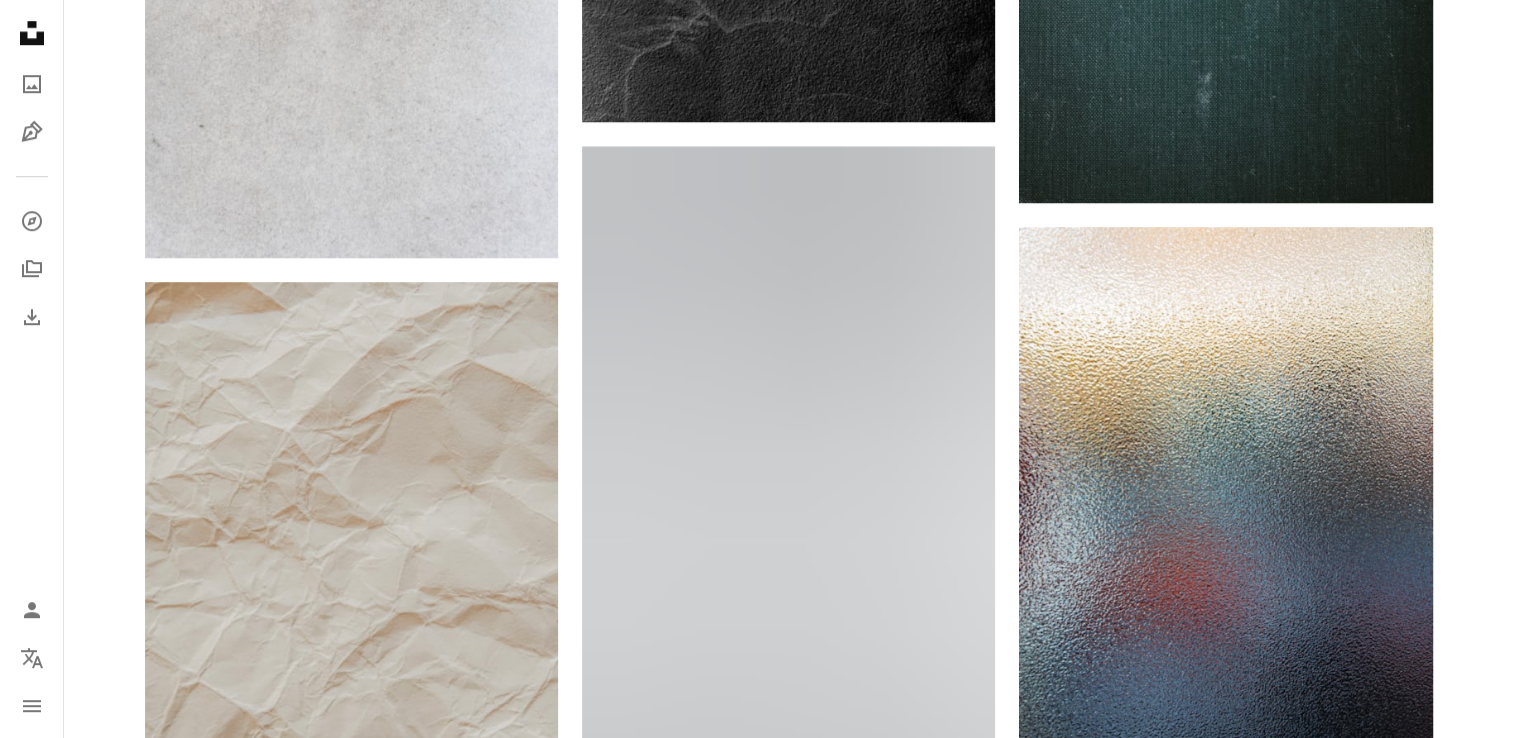 scroll, scrollTop: 0, scrollLeft: 0, axis: both 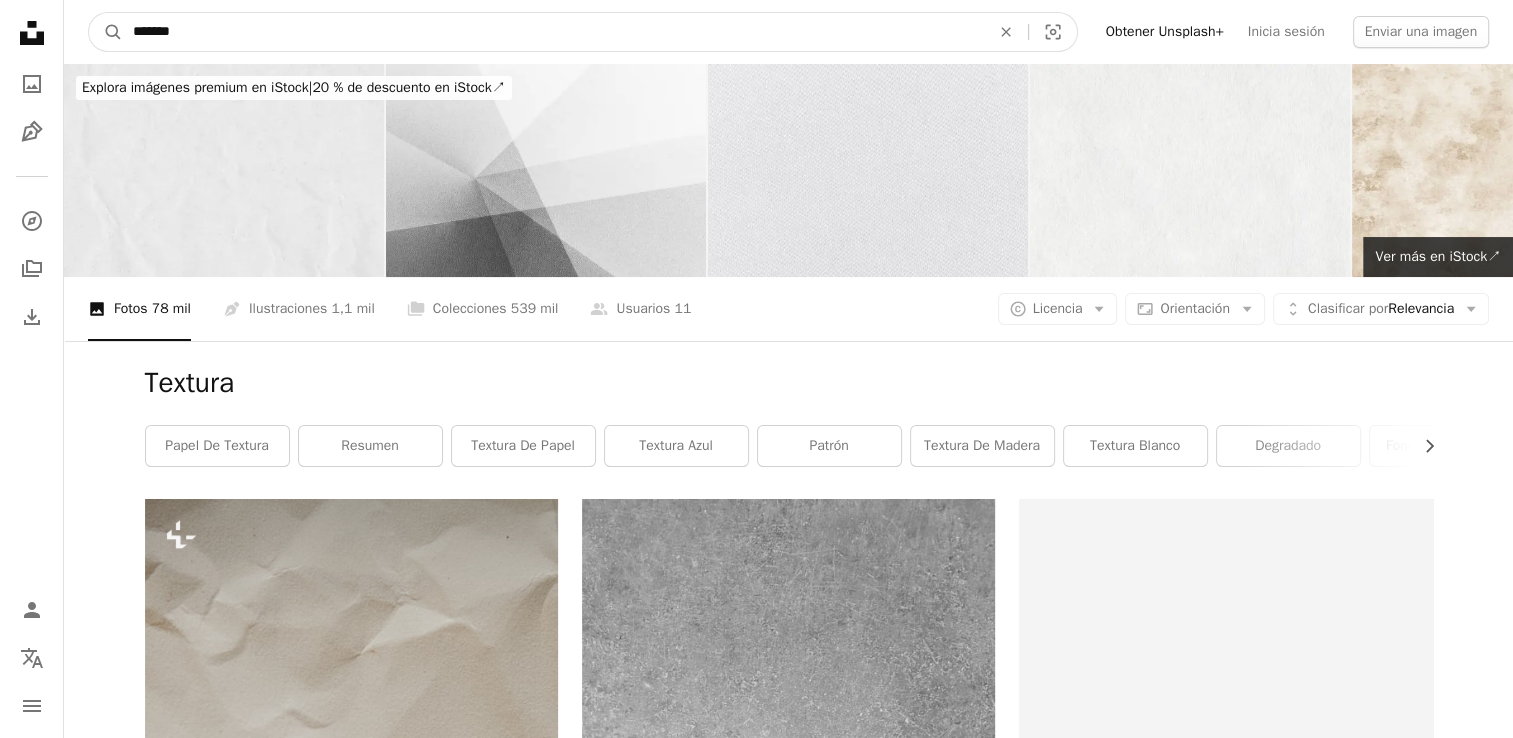 click on "*******" at bounding box center [553, 32] 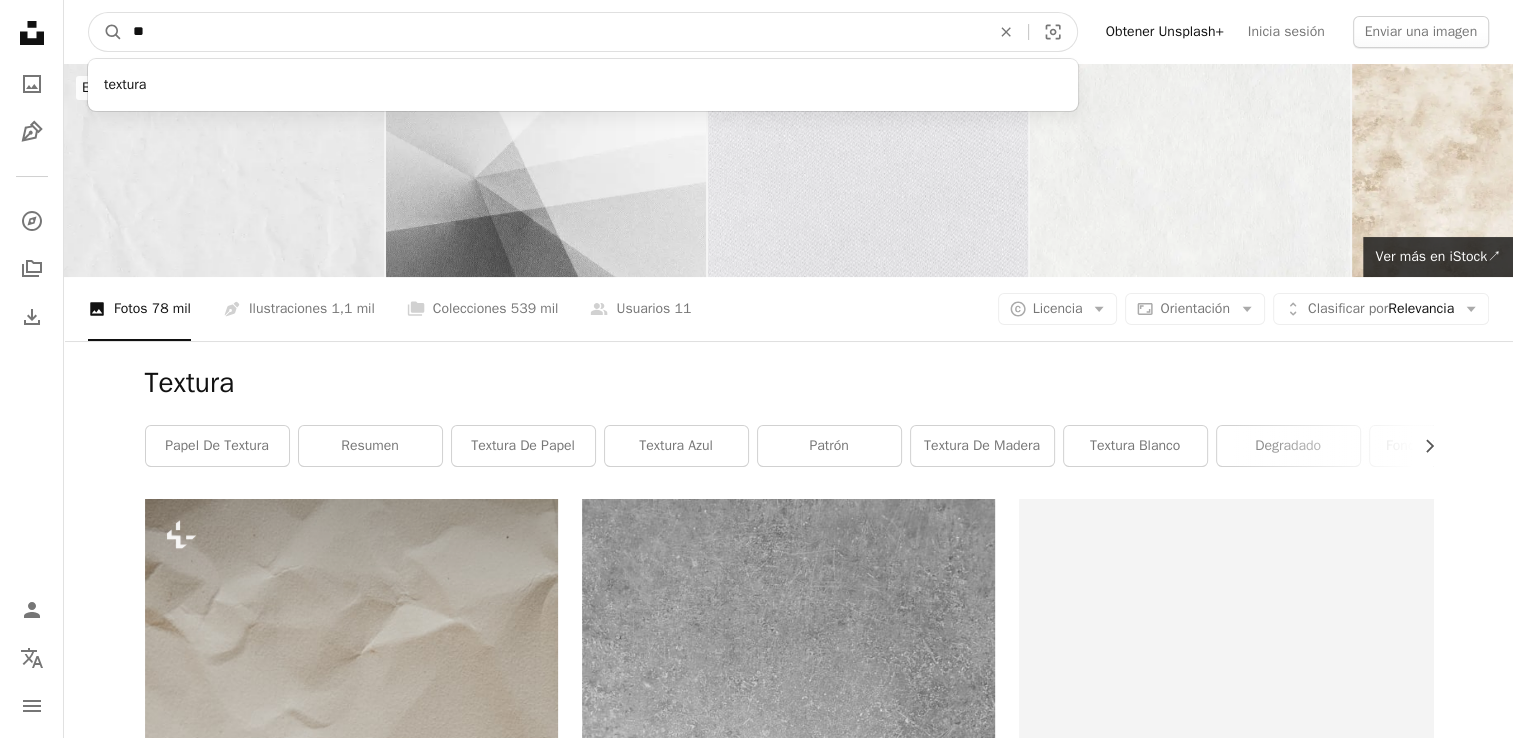 type on "*" 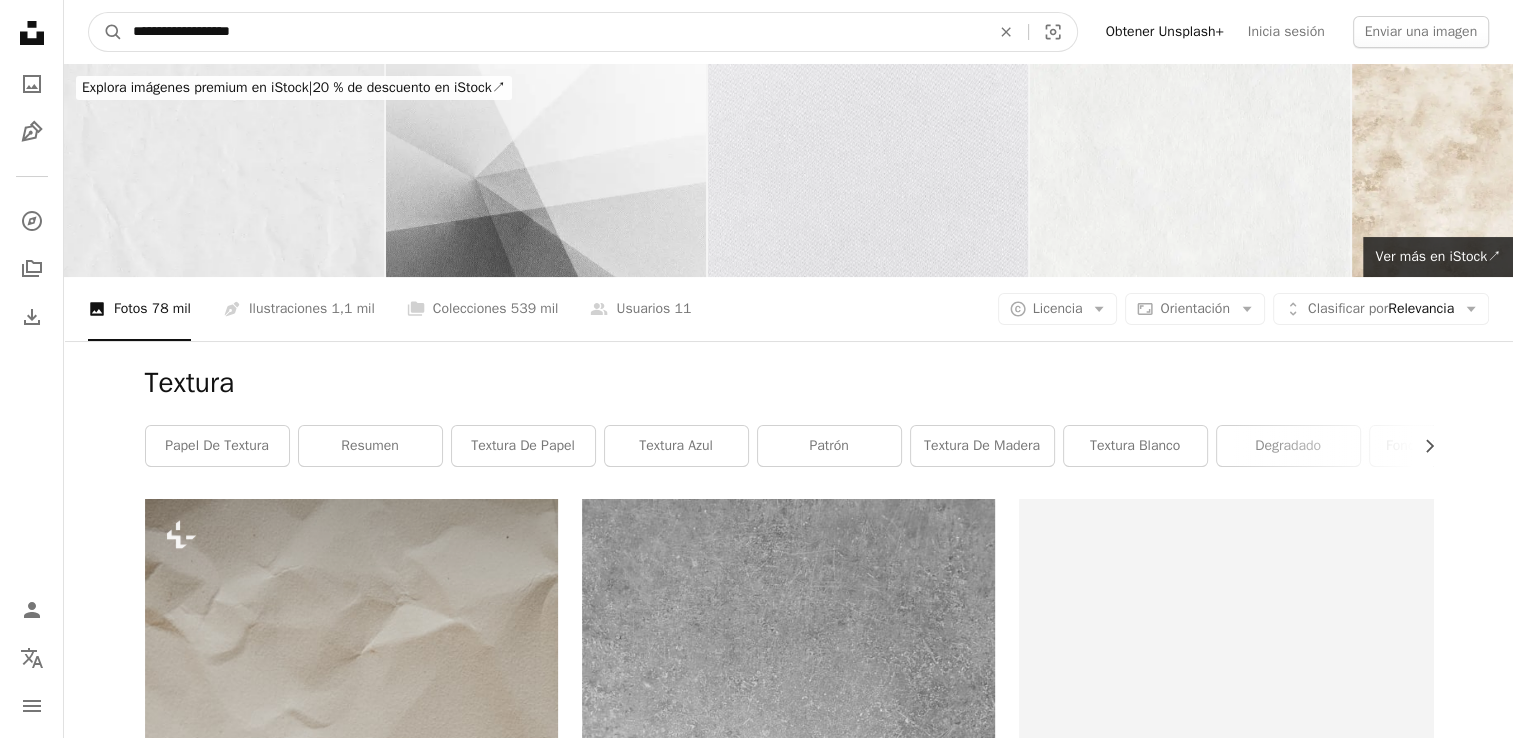 type on "**********" 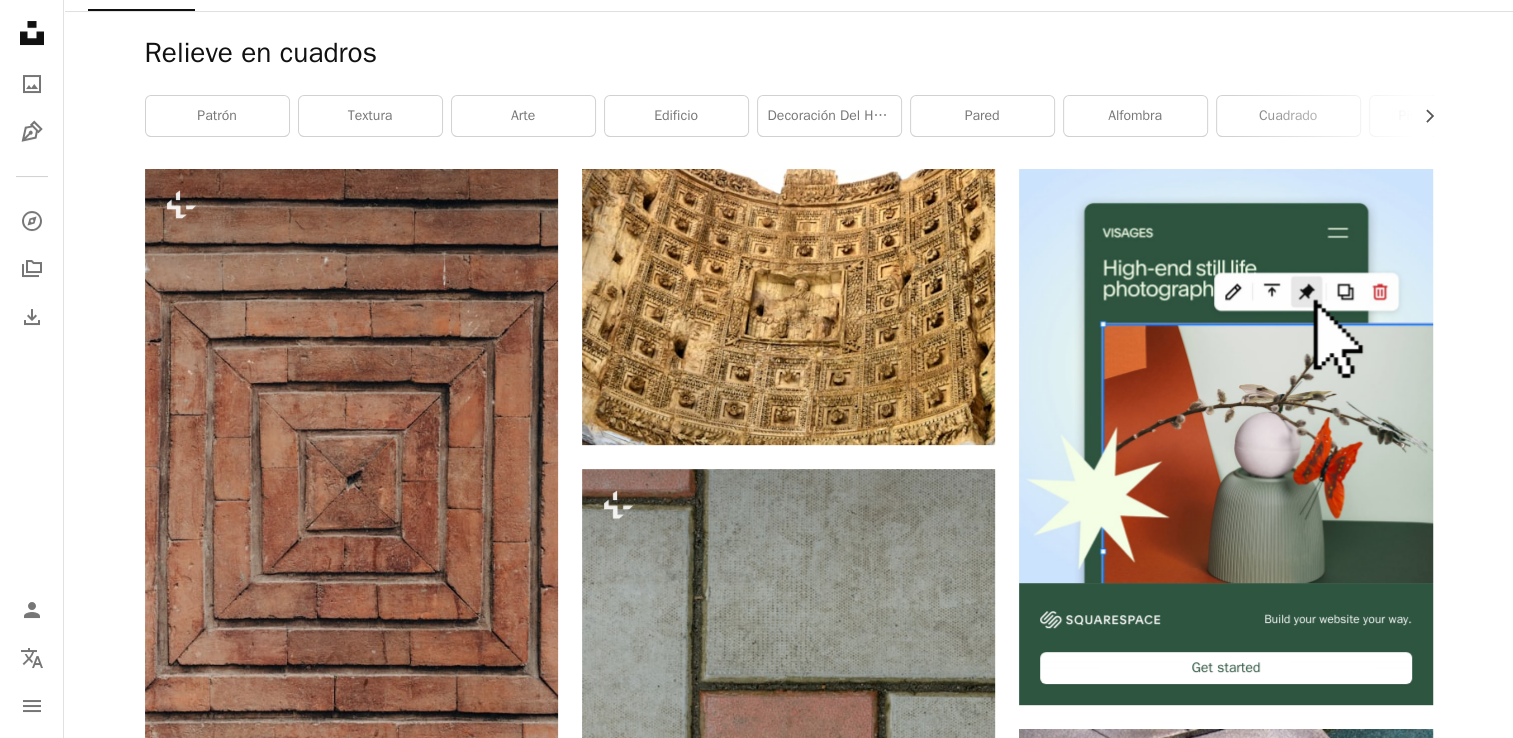 scroll, scrollTop: 0, scrollLeft: 0, axis: both 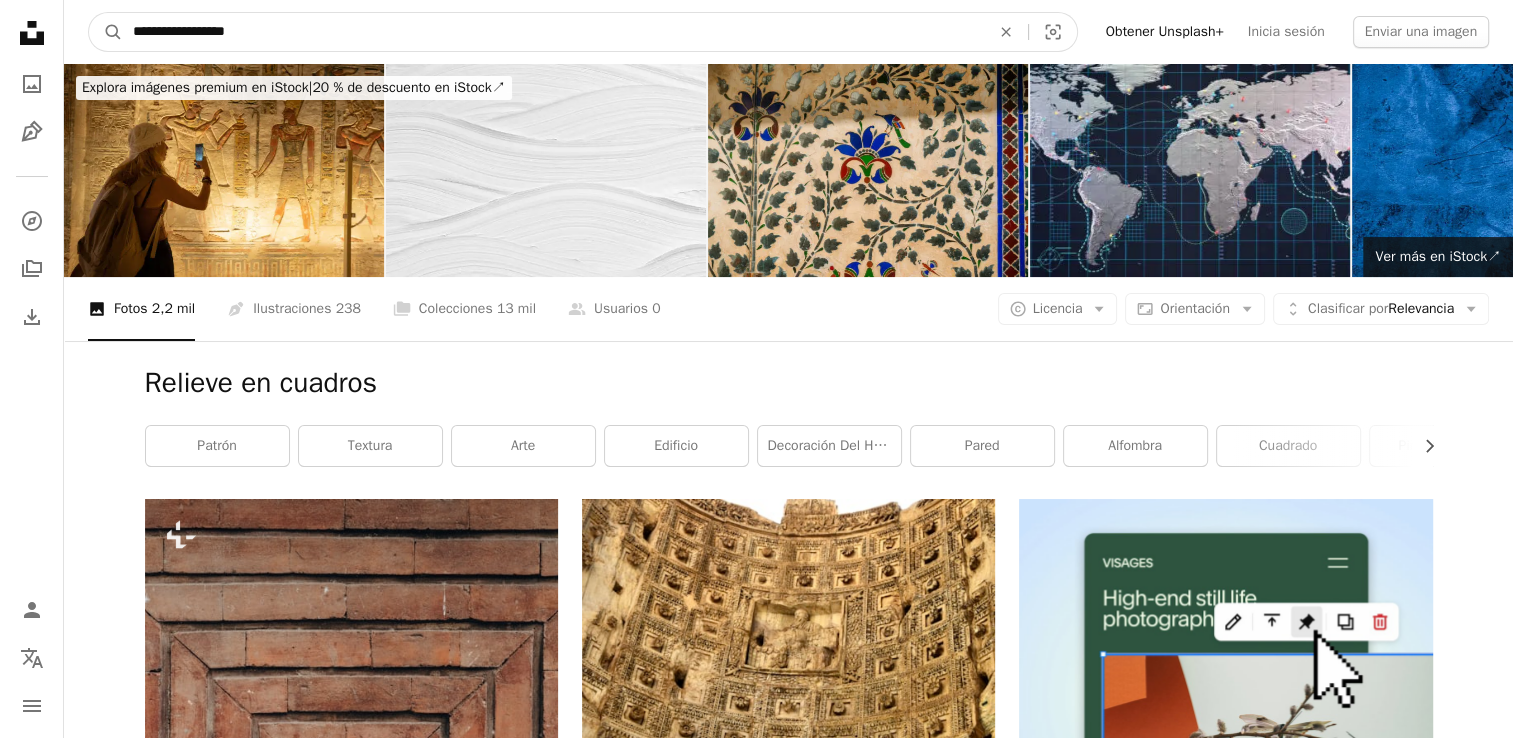 click on "**********" at bounding box center (553, 32) 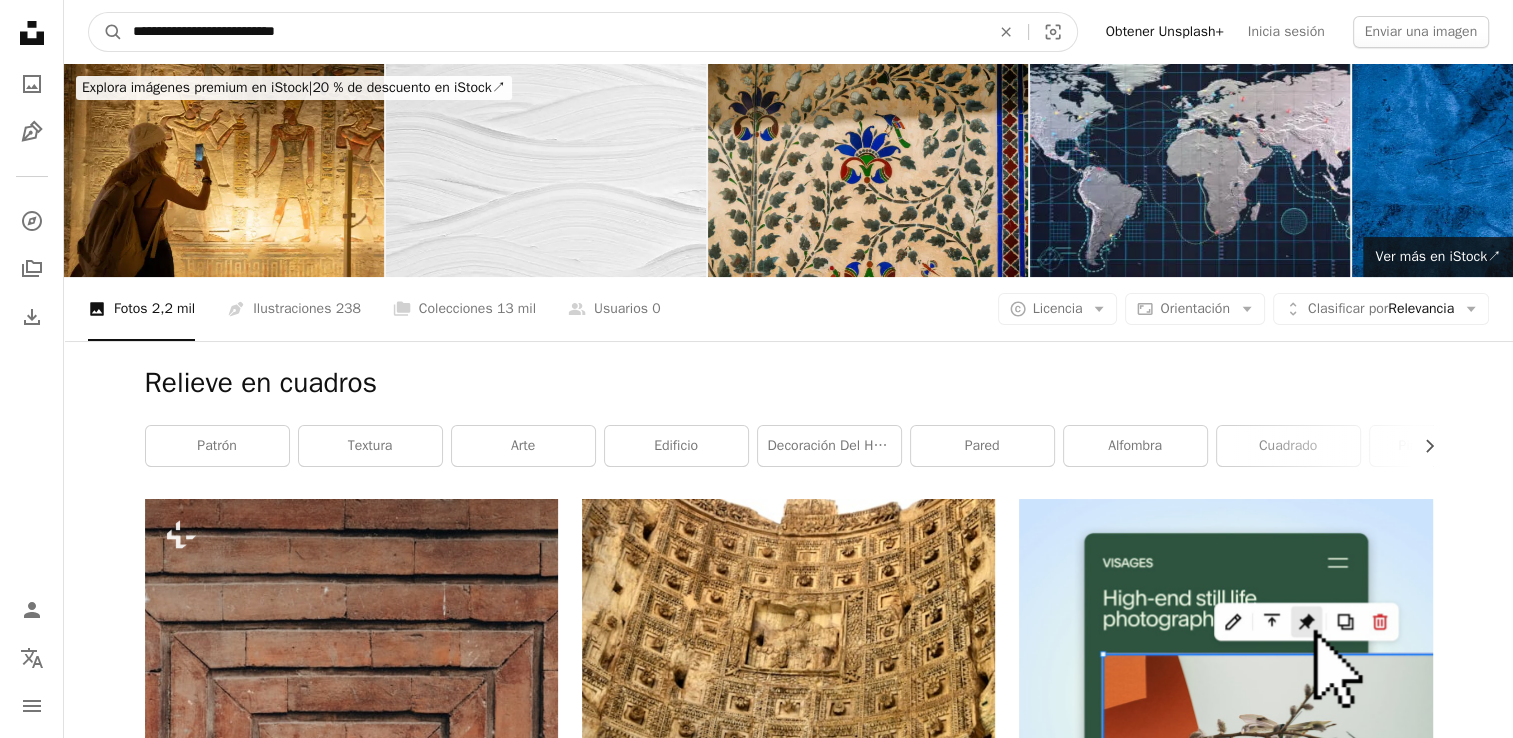 type on "**********" 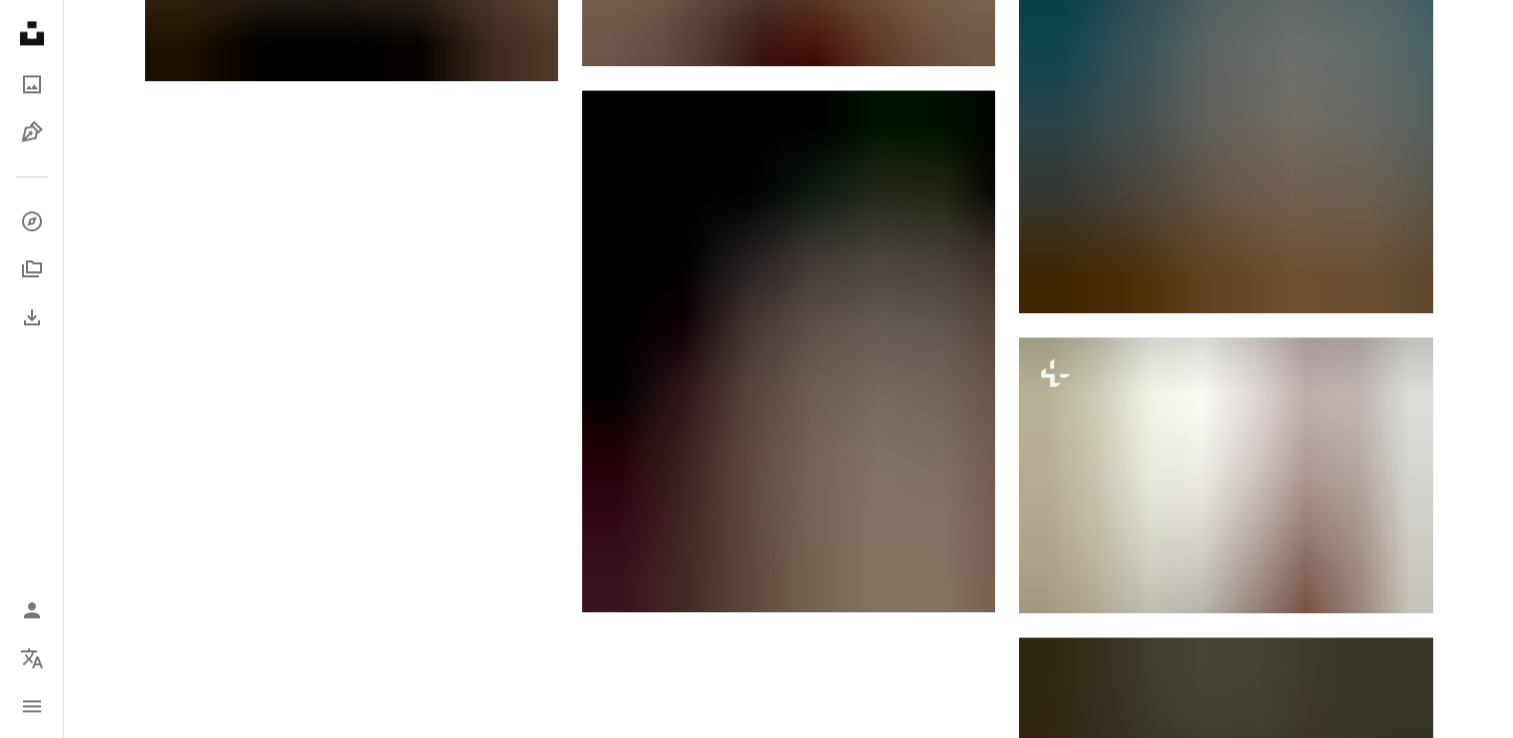 scroll, scrollTop: 3212, scrollLeft: 0, axis: vertical 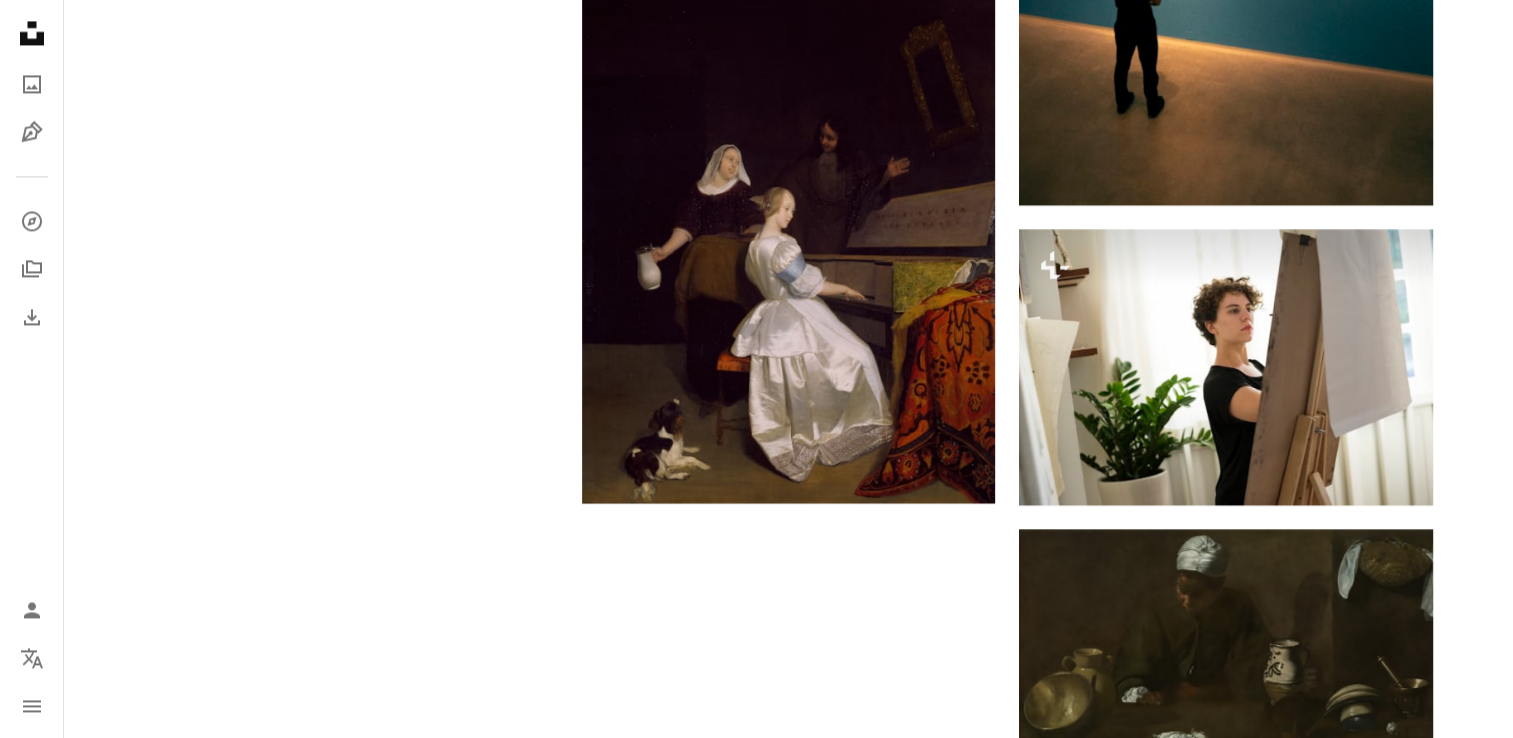 click on "Cargar más" at bounding box center [789, 823] 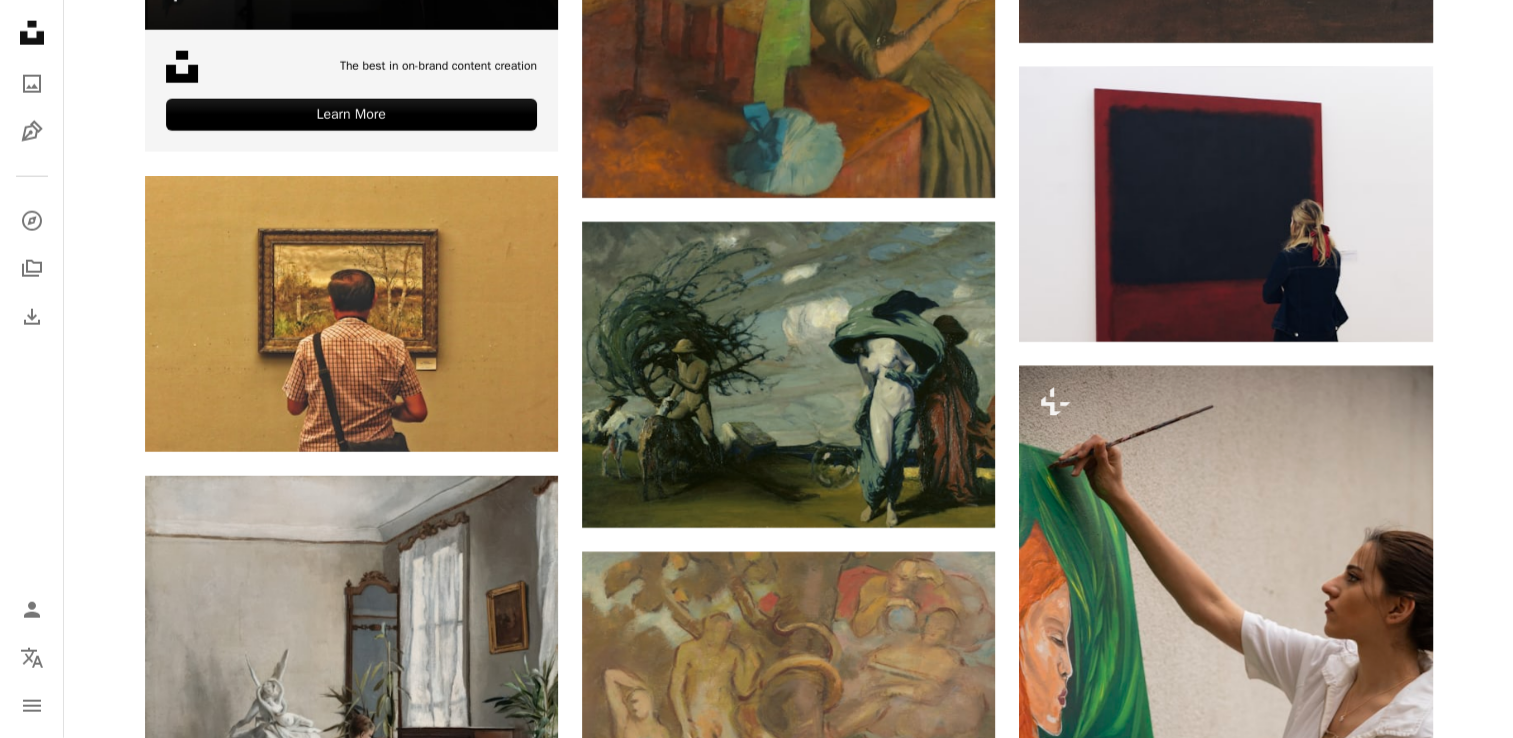 scroll, scrollTop: 5162, scrollLeft: 0, axis: vertical 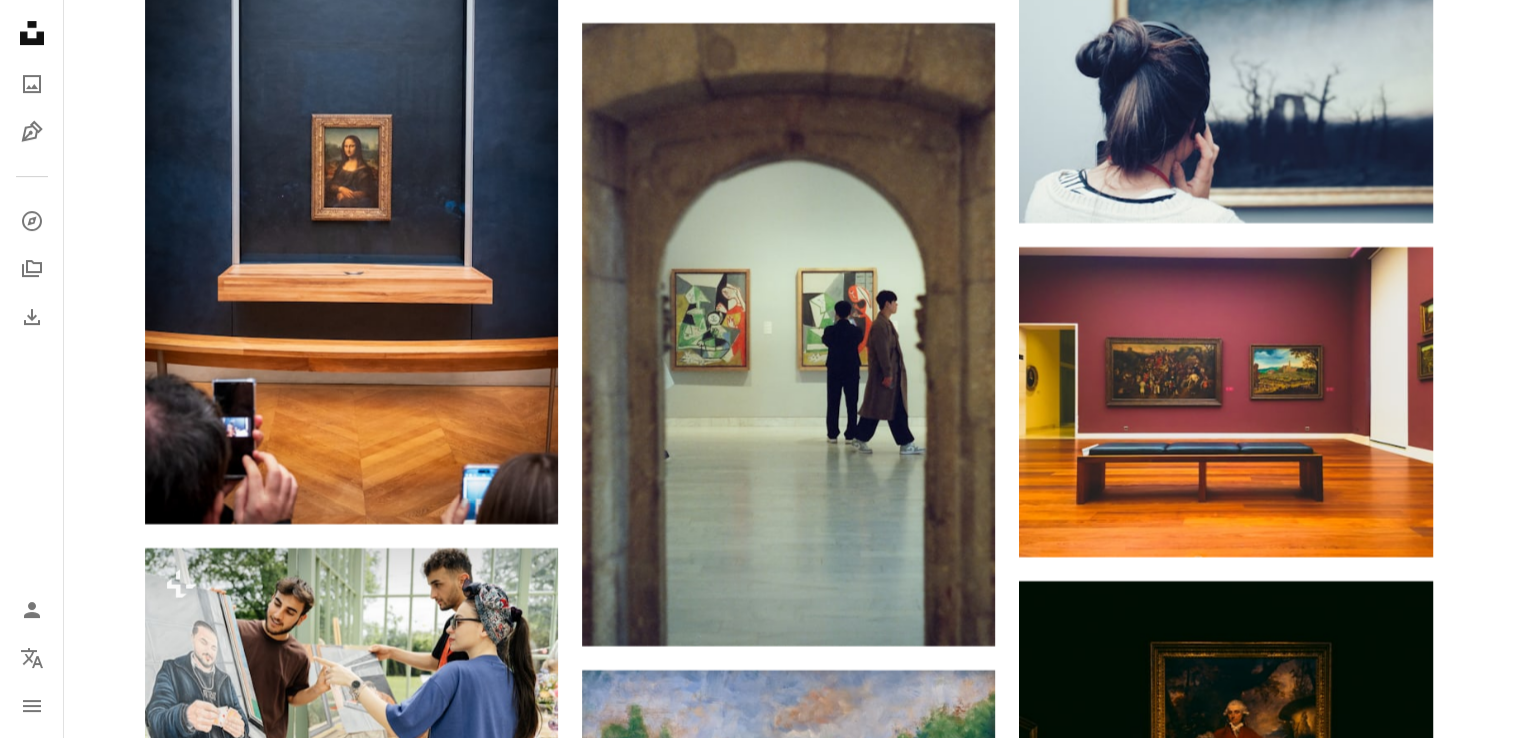 drag, startPoint x: 1512, startPoint y: 553, endPoint x: 1524, endPoint y: 541, distance: 16.970562 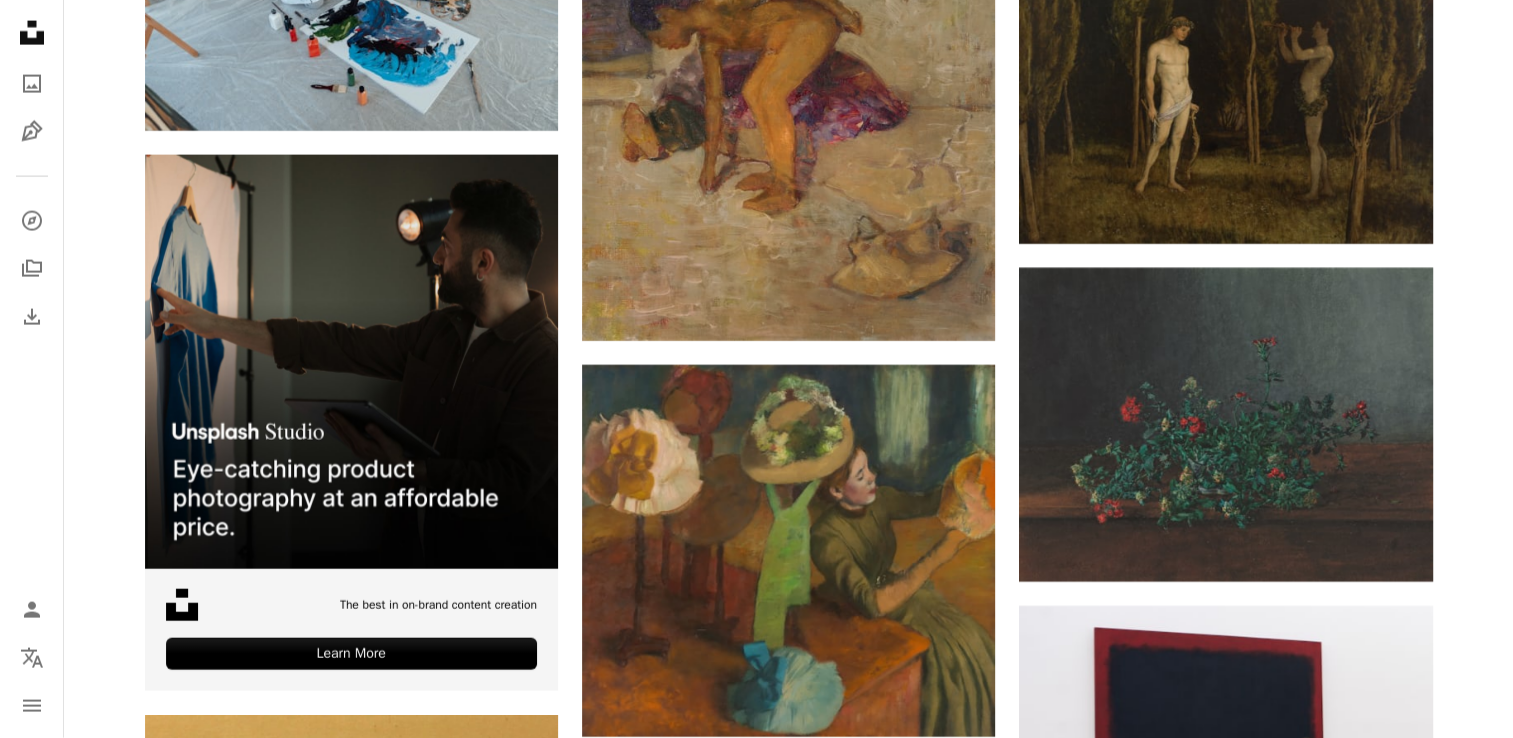 scroll, scrollTop: 0, scrollLeft: 0, axis: both 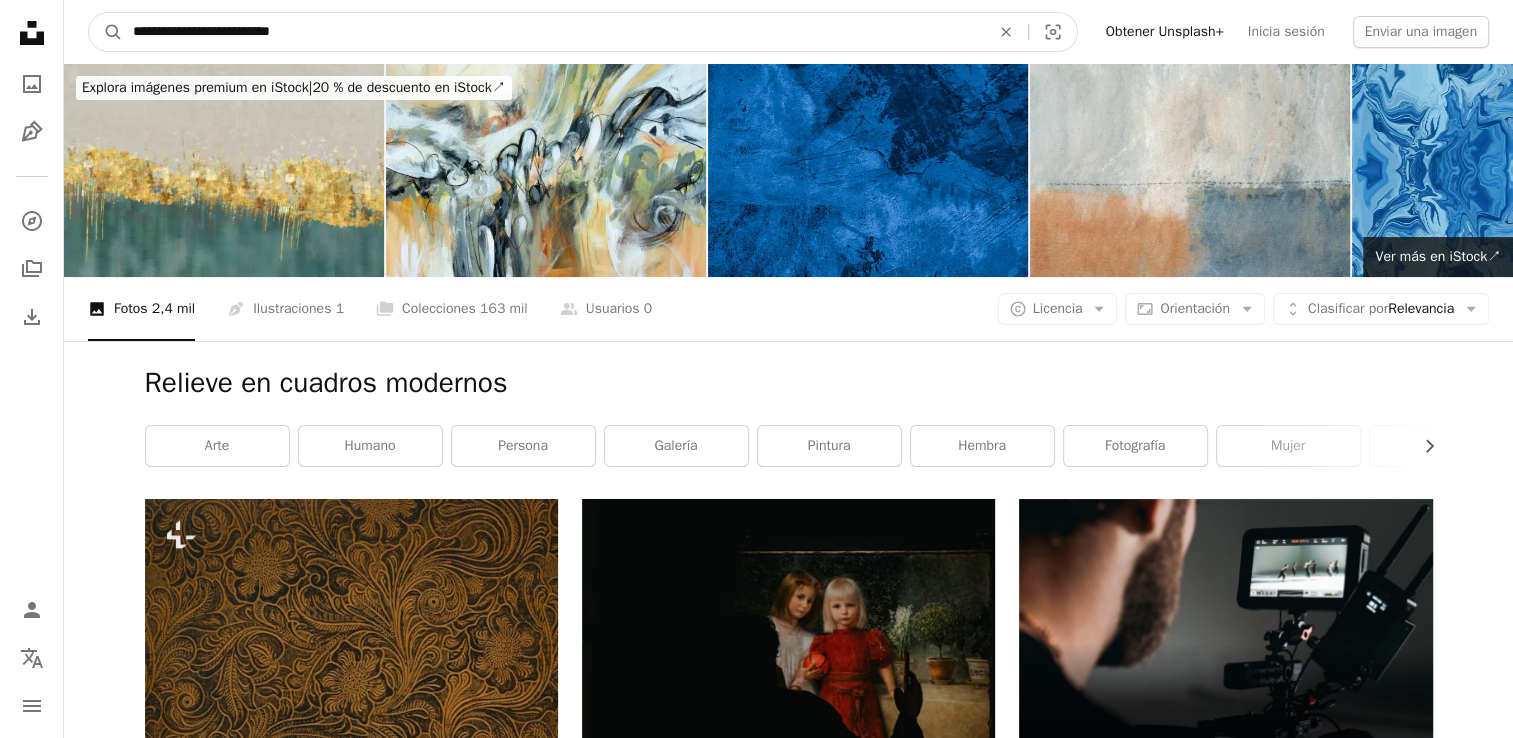 drag, startPoint x: 316, startPoint y: 36, endPoint x: 131, endPoint y: 37, distance: 185.0027 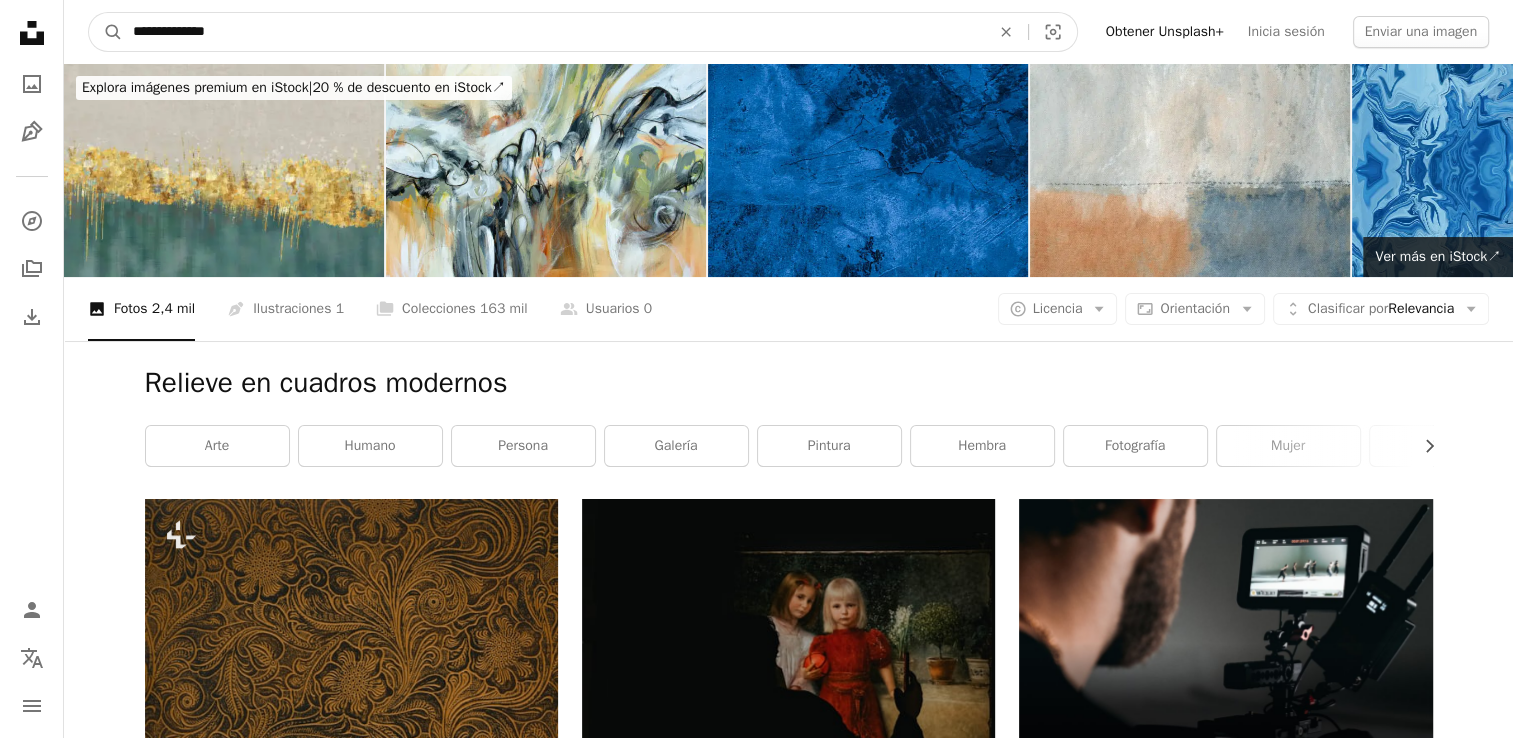 type on "**********" 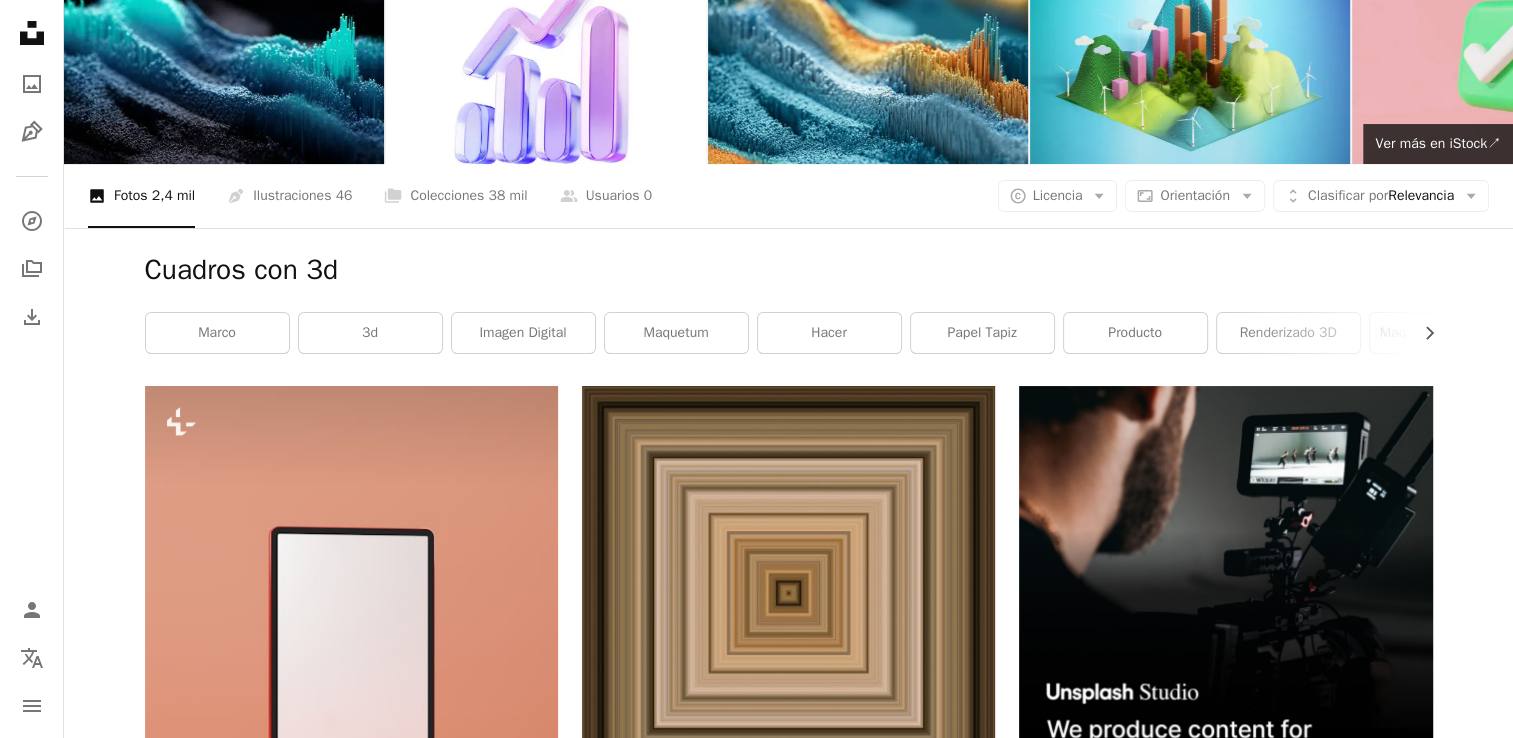 scroll, scrollTop: 0, scrollLeft: 0, axis: both 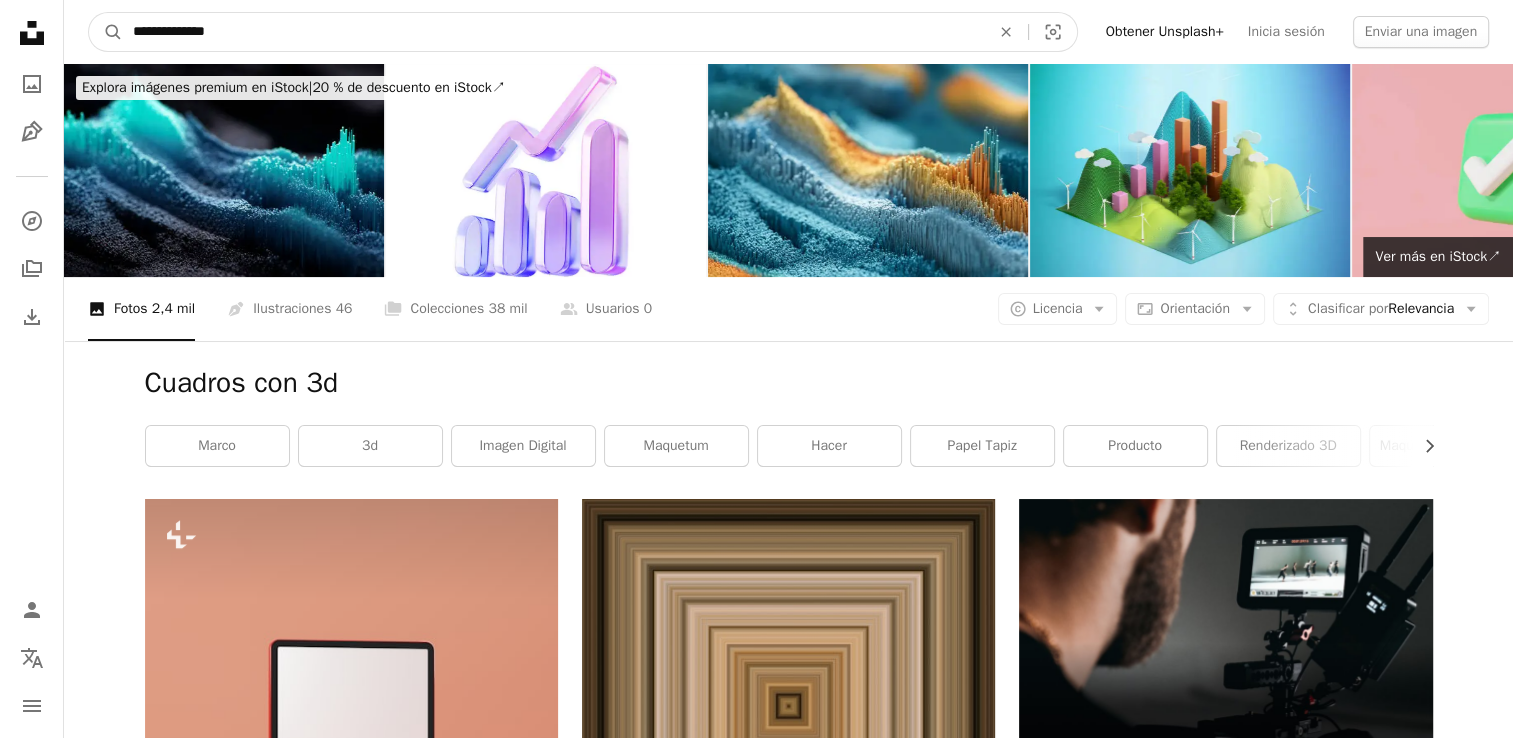 click on "**********" at bounding box center [553, 32] 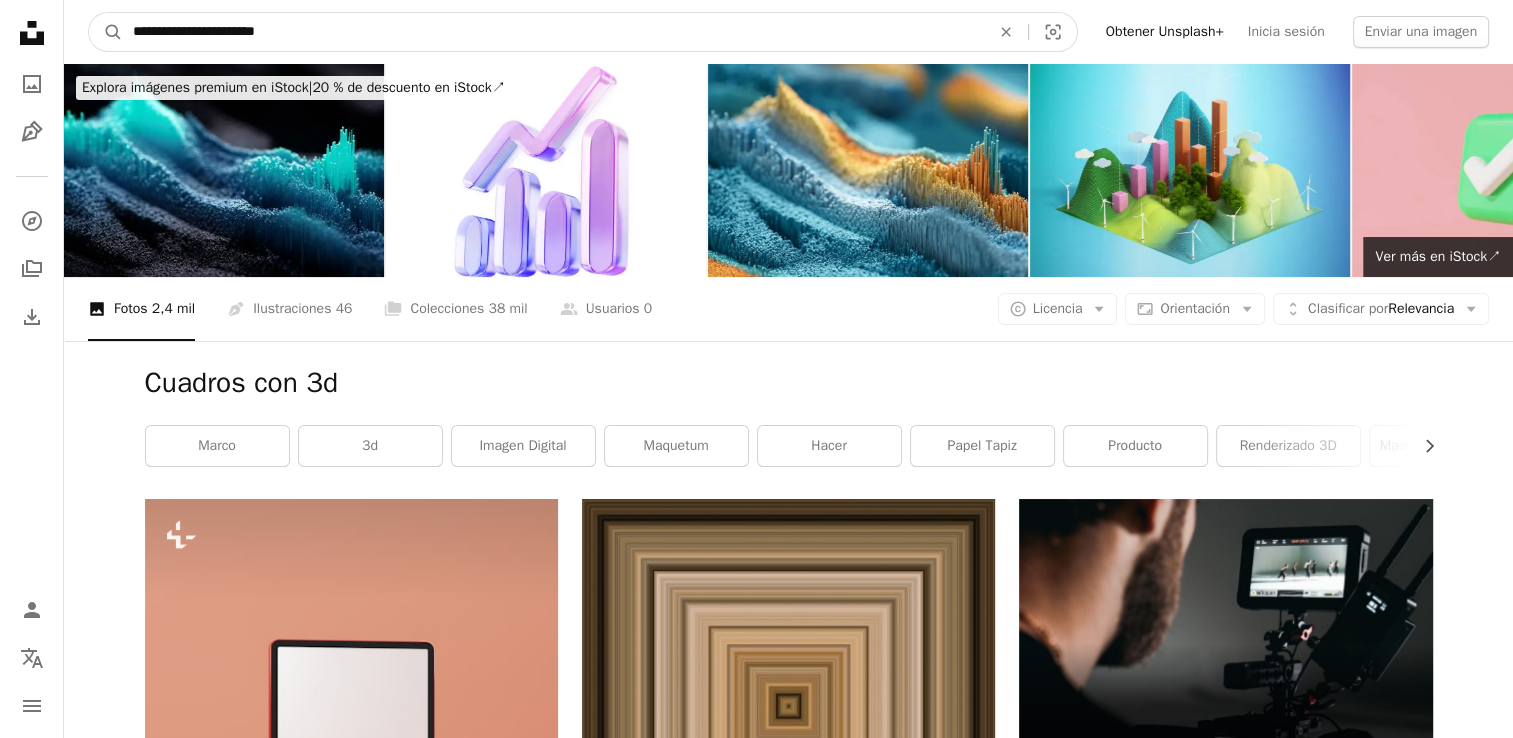 type on "**********" 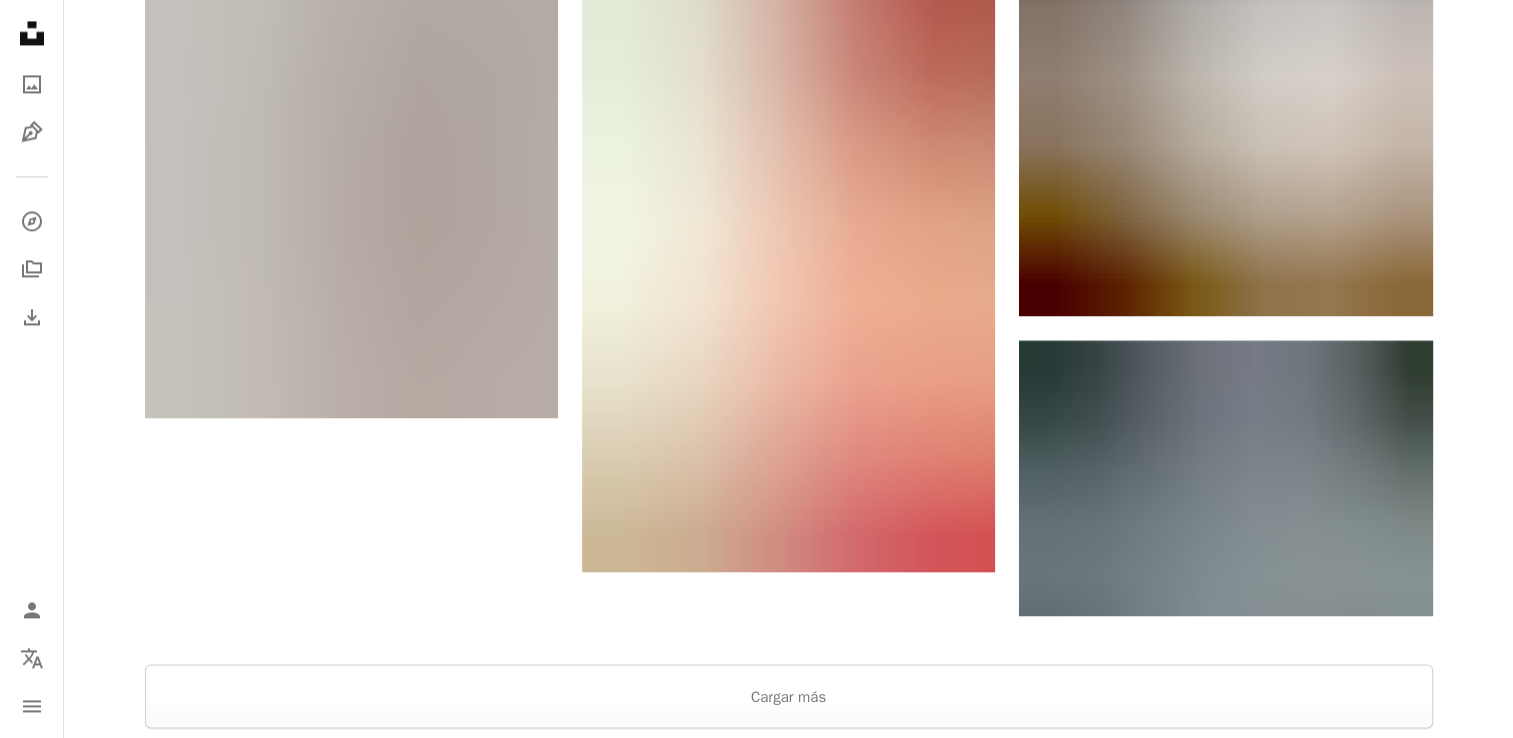 scroll, scrollTop: 3163, scrollLeft: 0, axis: vertical 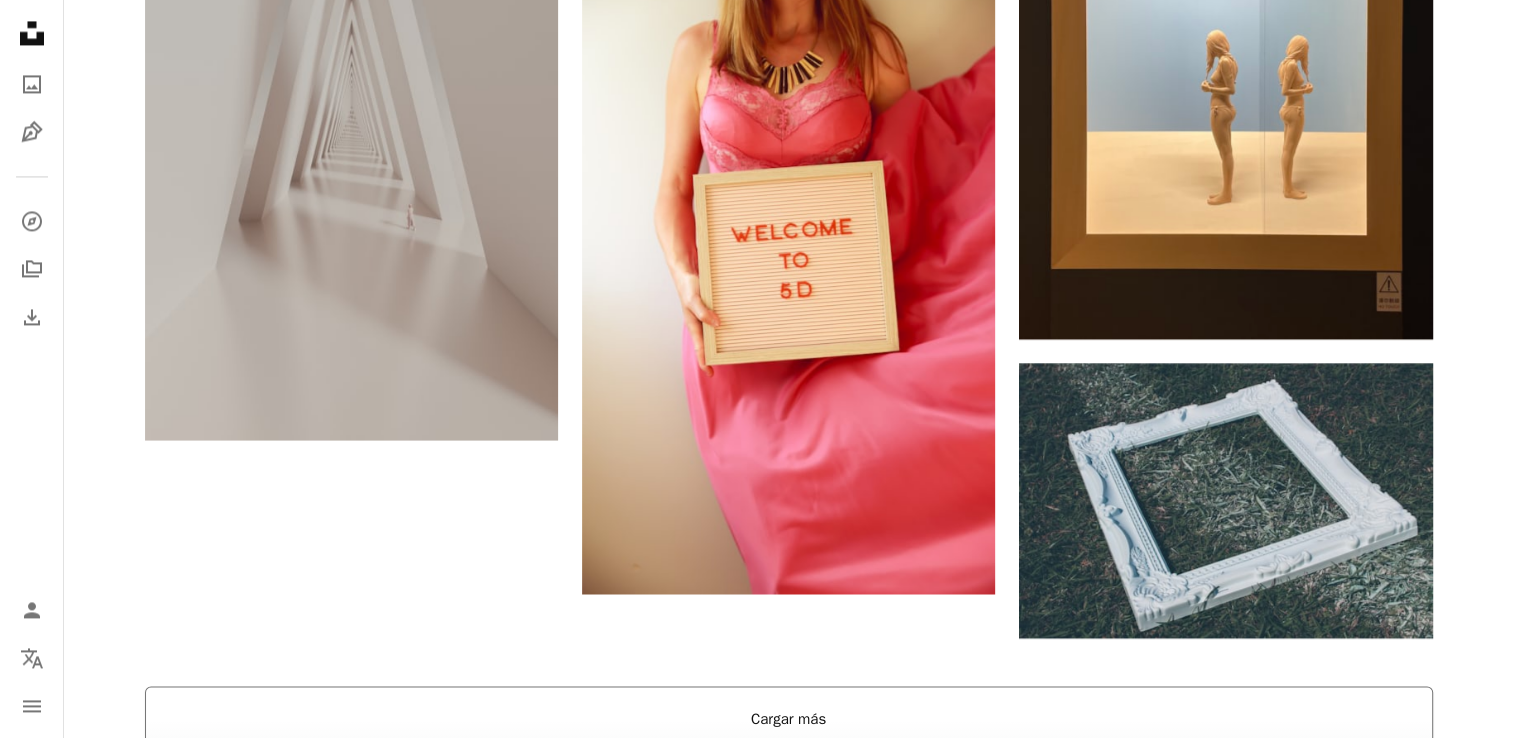 click on "Cargar más" at bounding box center [789, 718] 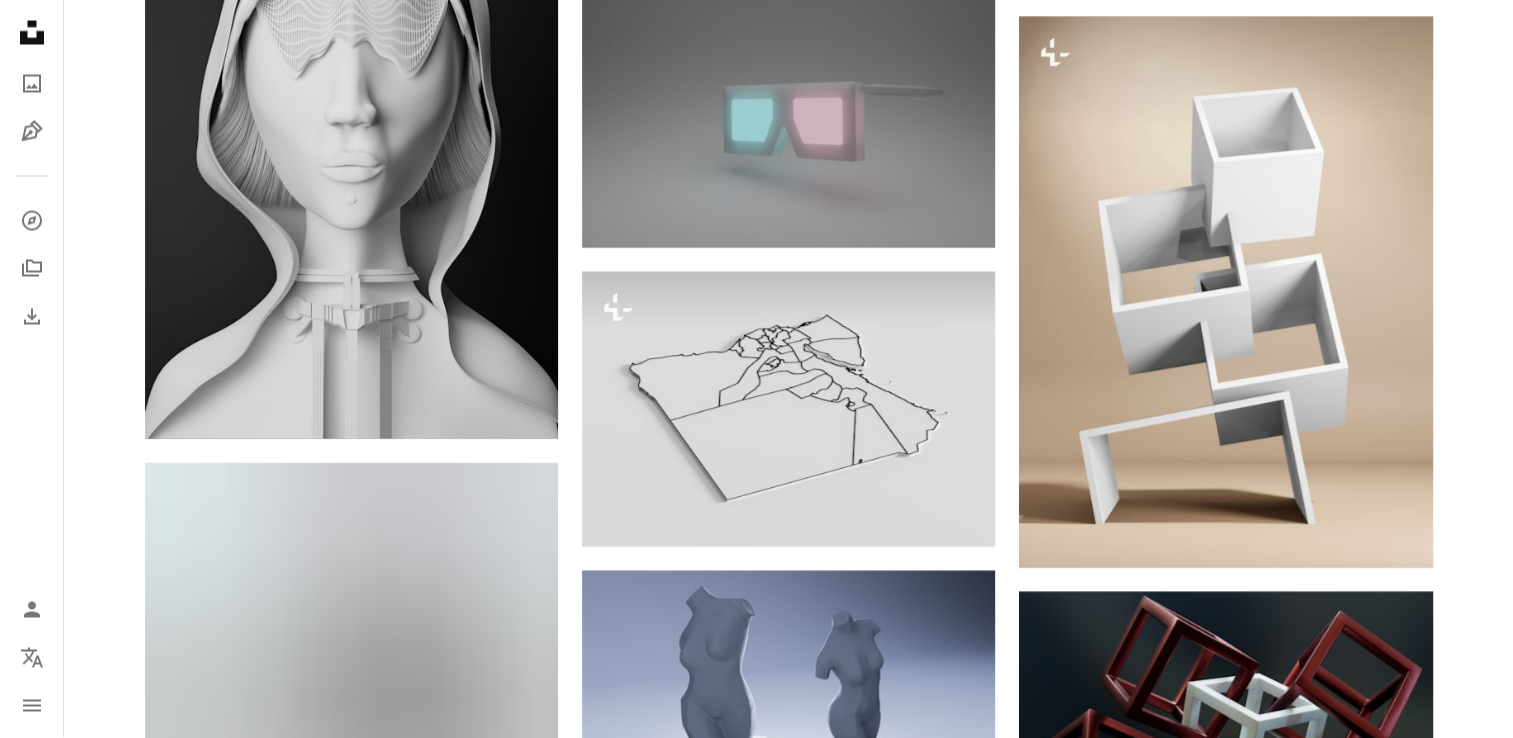 scroll, scrollTop: 4614, scrollLeft: 0, axis: vertical 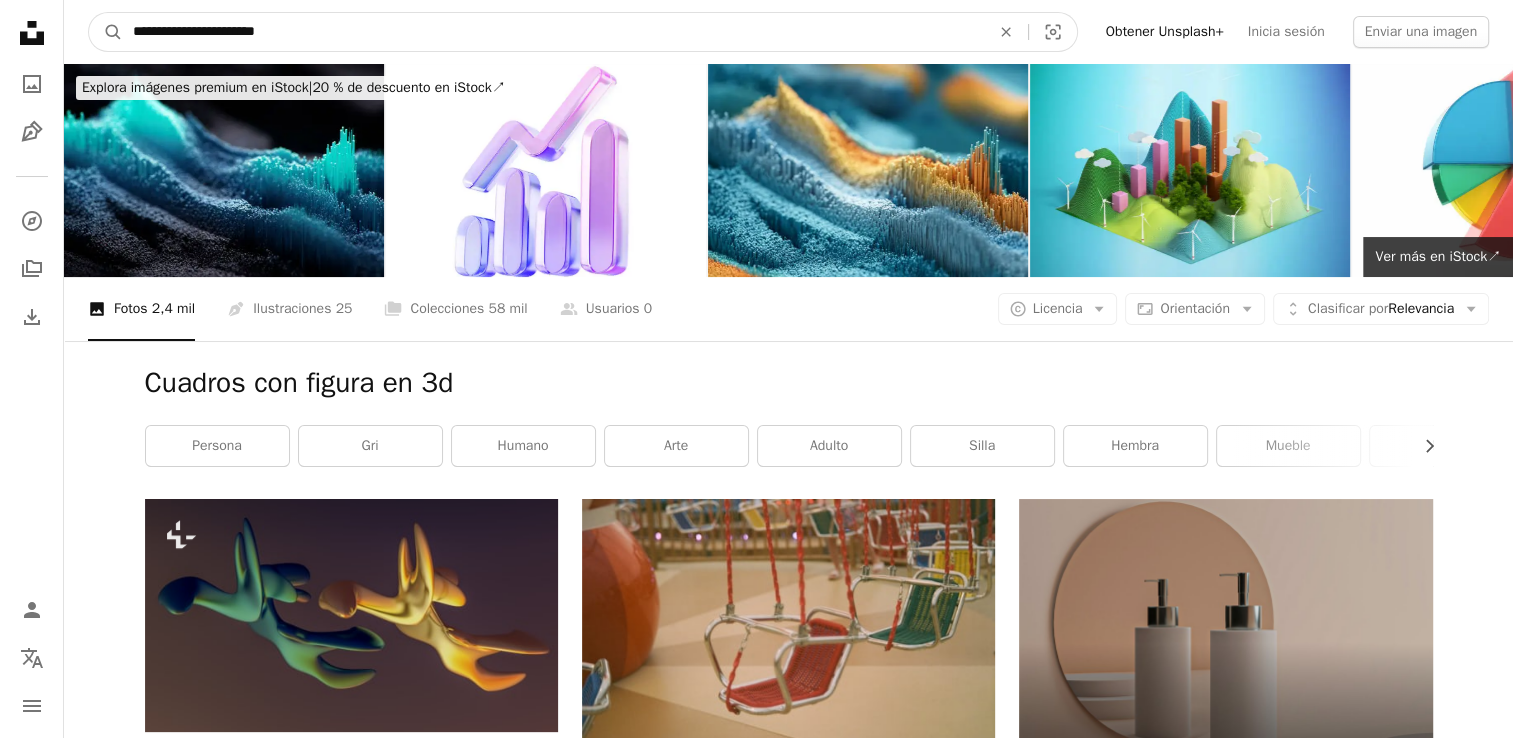 drag, startPoint x: 304, startPoint y: 21, endPoint x: 132, endPoint y: 30, distance: 172.2353 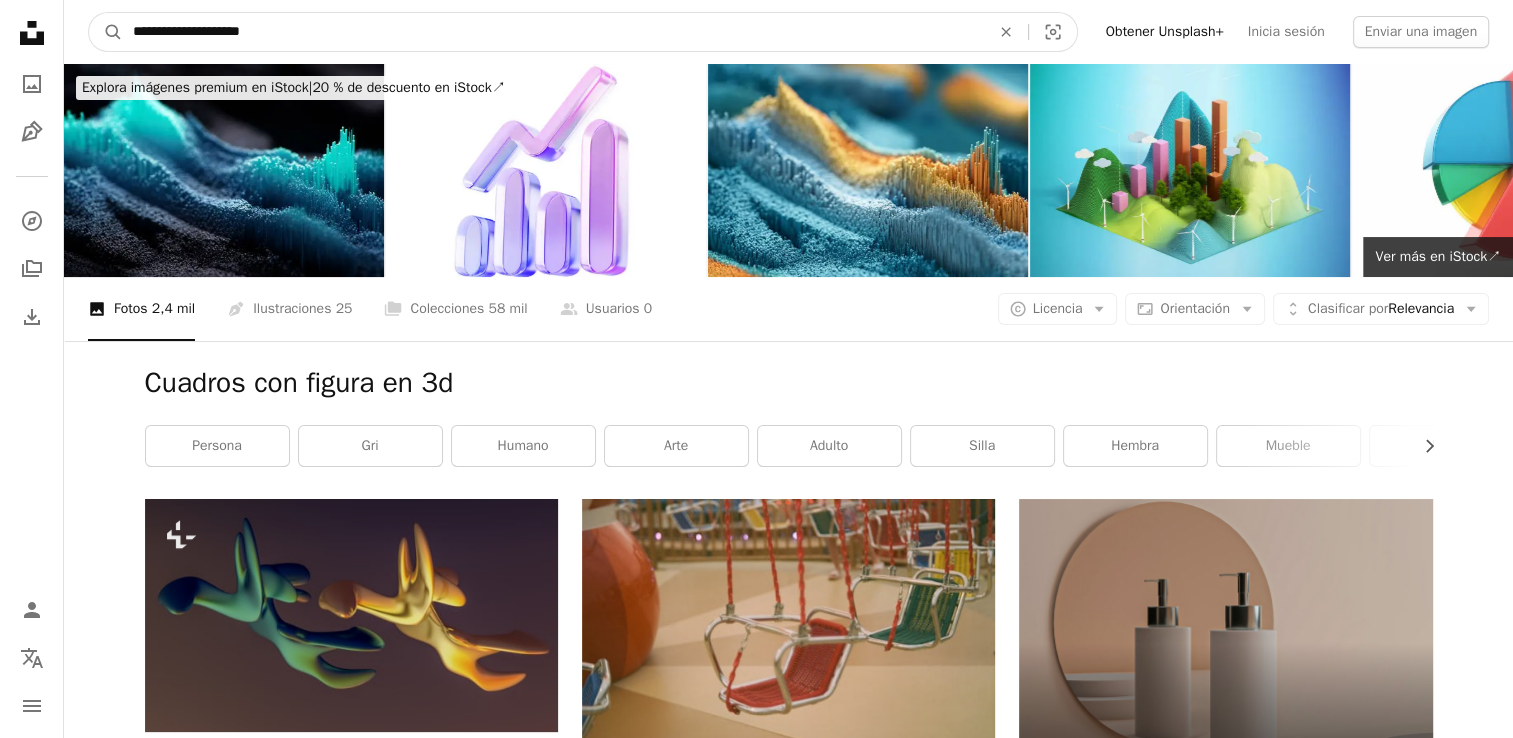 type on "**********" 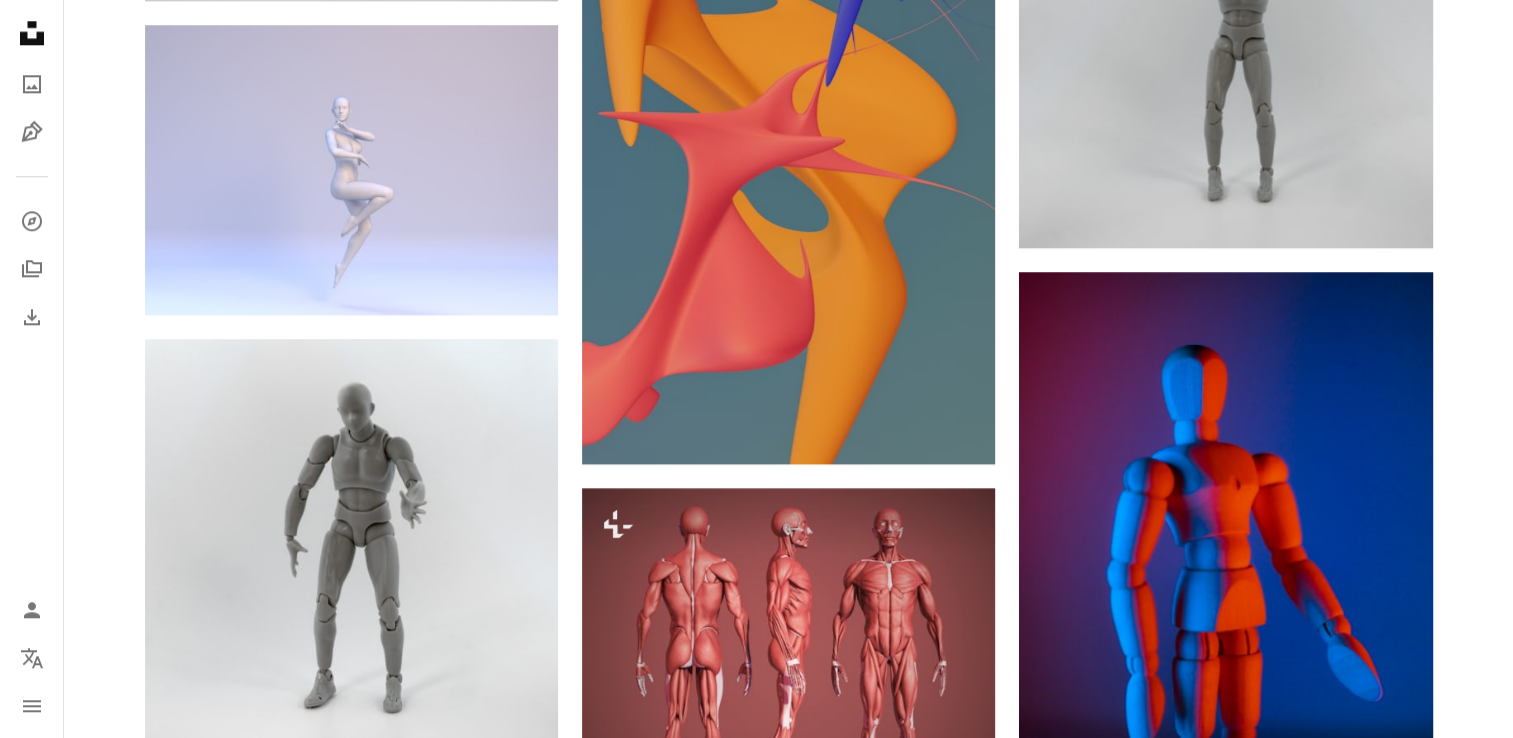 scroll, scrollTop: 2383, scrollLeft: 0, axis: vertical 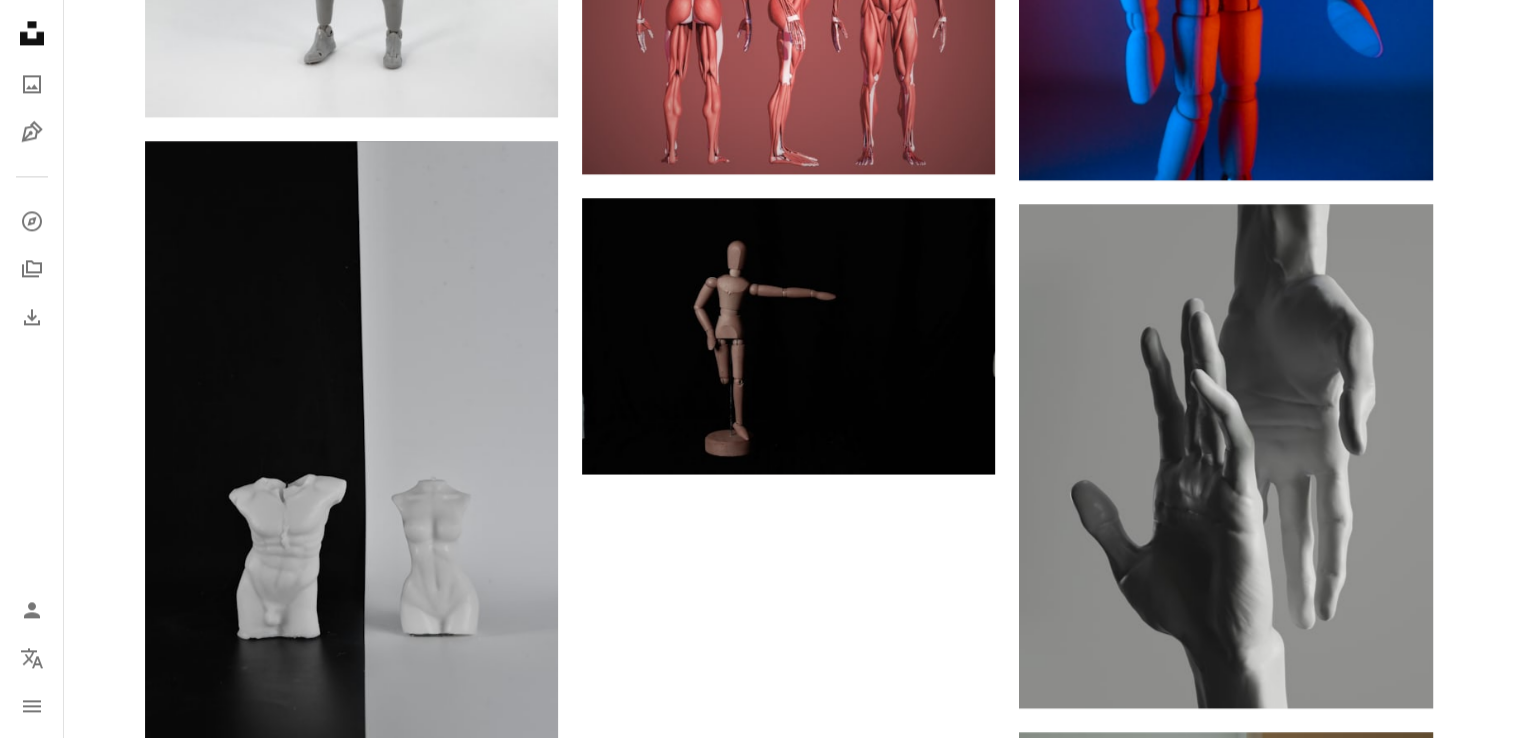 click on "Cargar más" at bounding box center (789, 1087) 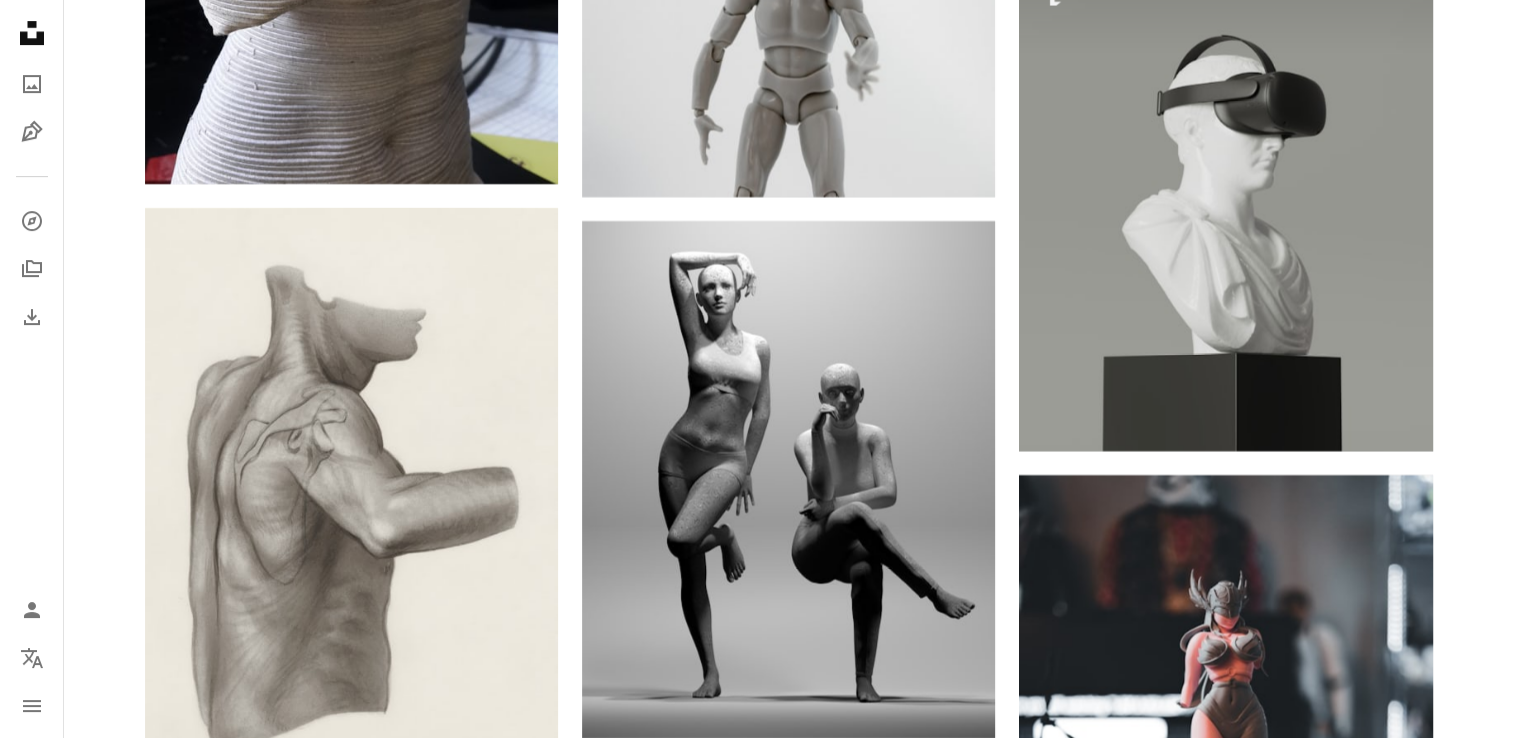 scroll, scrollTop: 8589, scrollLeft: 0, axis: vertical 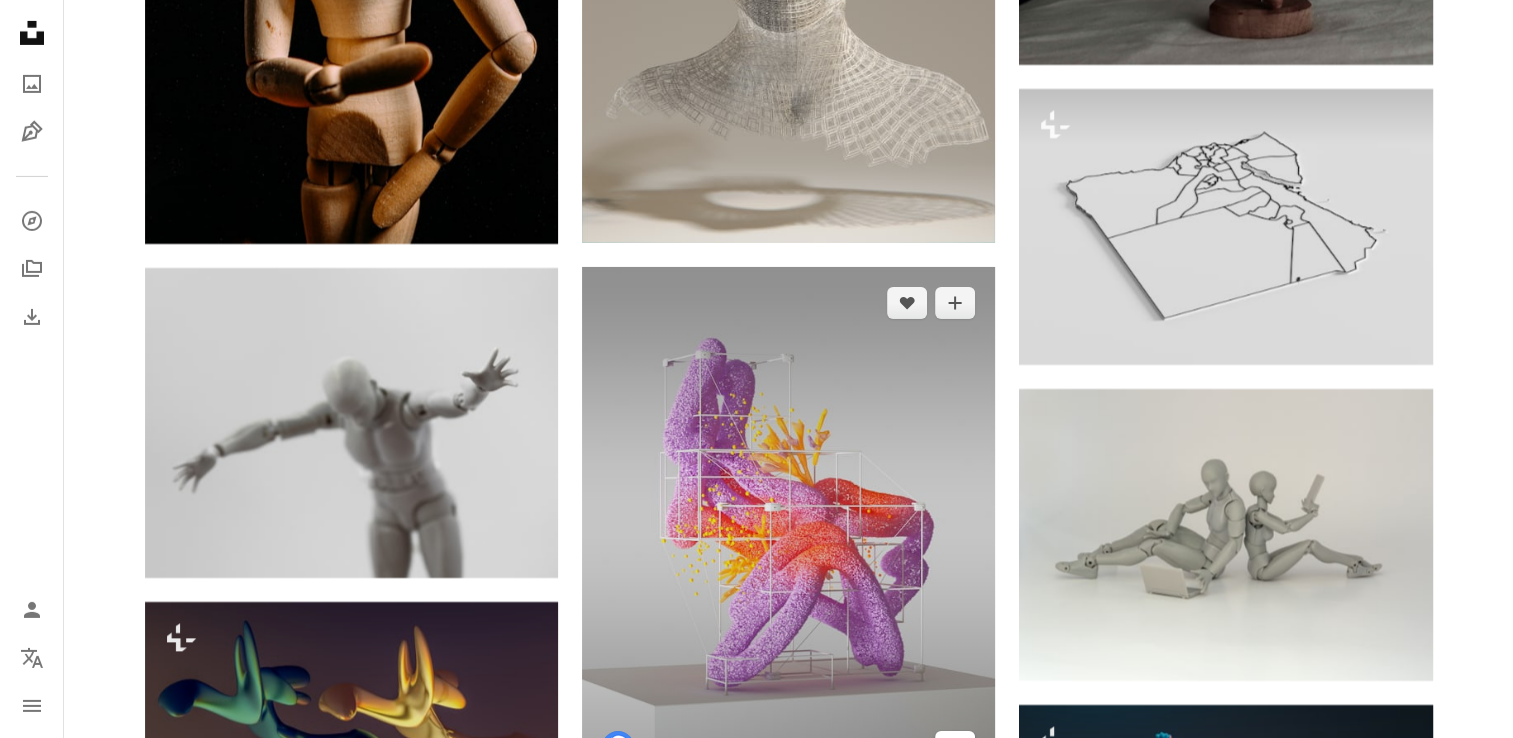 click on "Arrow pointing down" at bounding box center (955, 747) 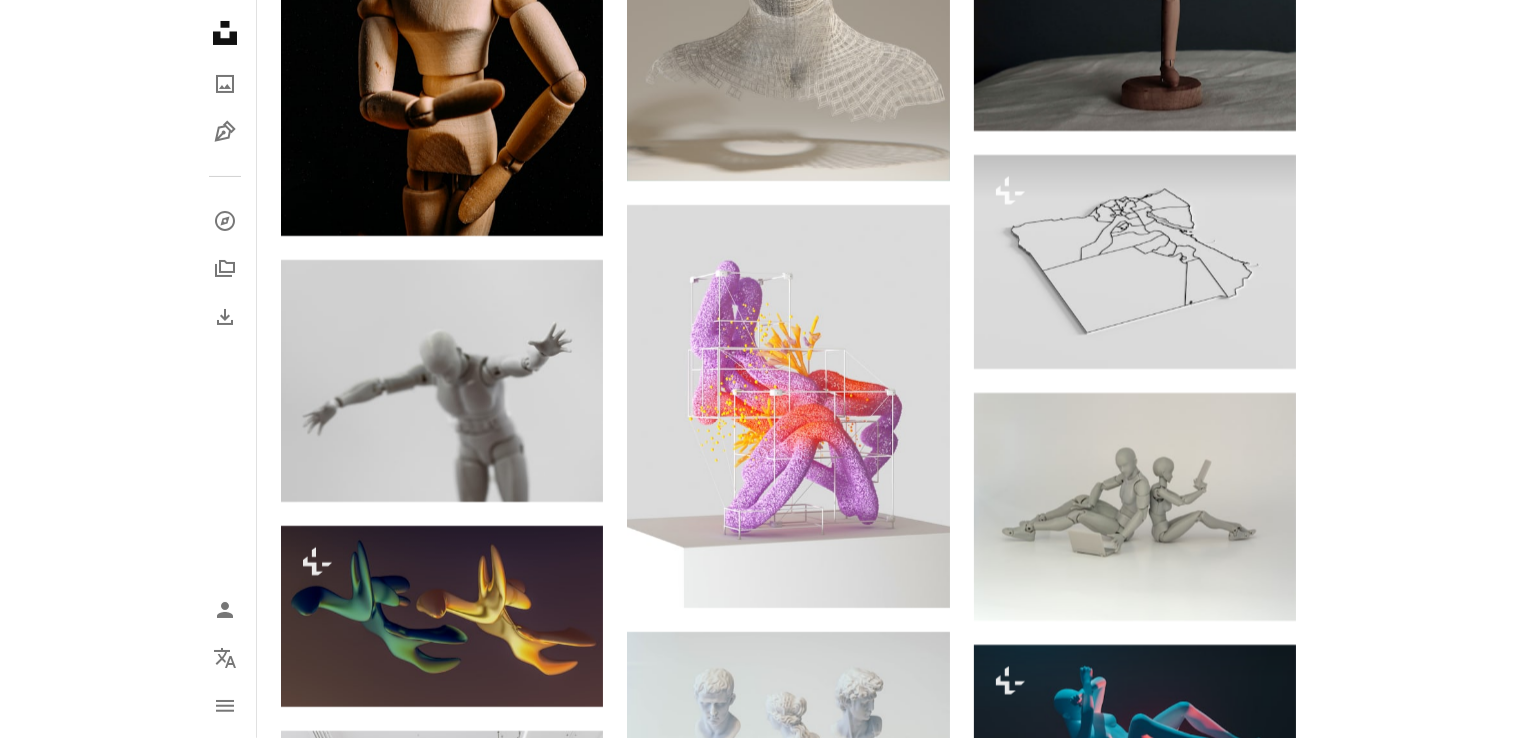 scroll, scrollTop: 14387, scrollLeft: 0, axis: vertical 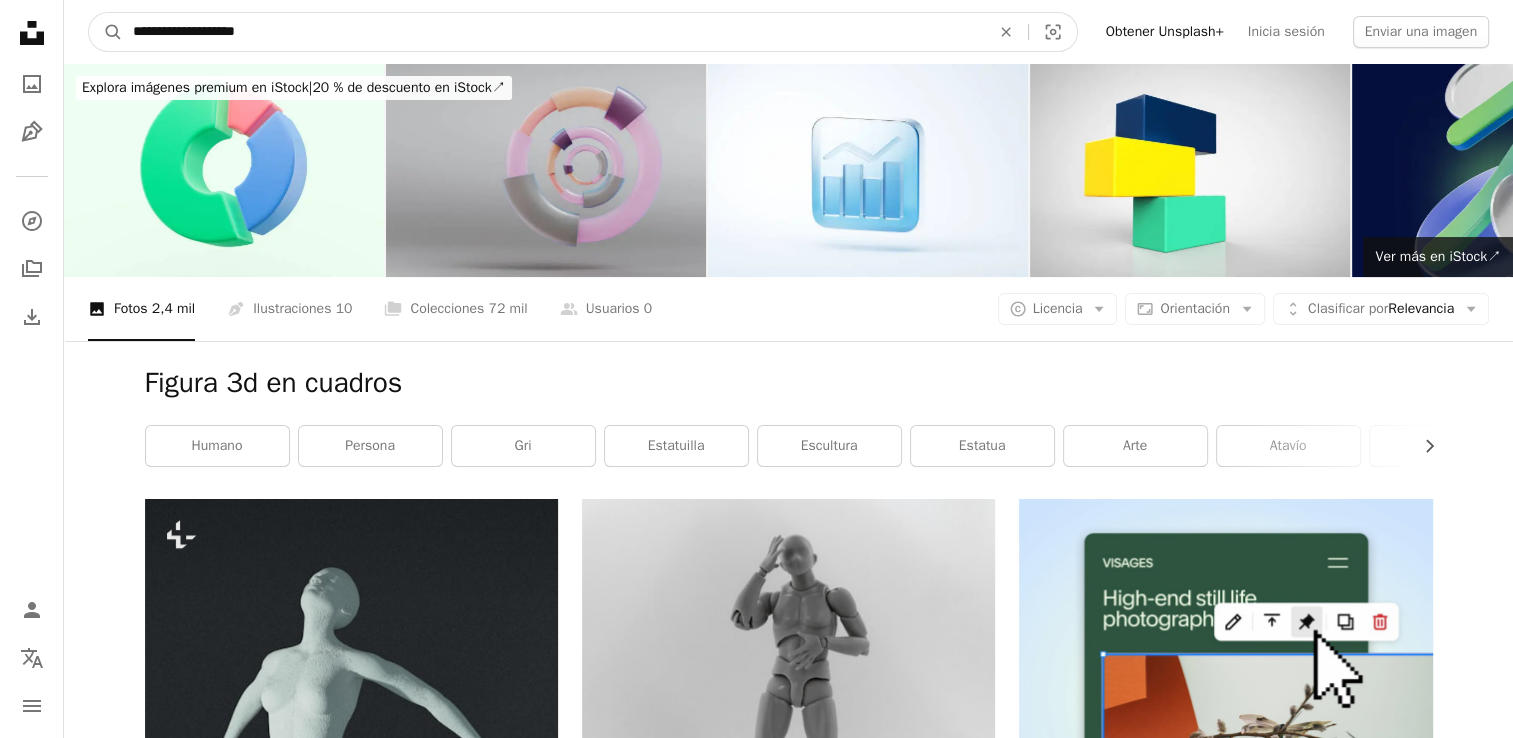 drag, startPoint x: 261, startPoint y: 30, endPoint x: 132, endPoint y: 35, distance: 129.09686 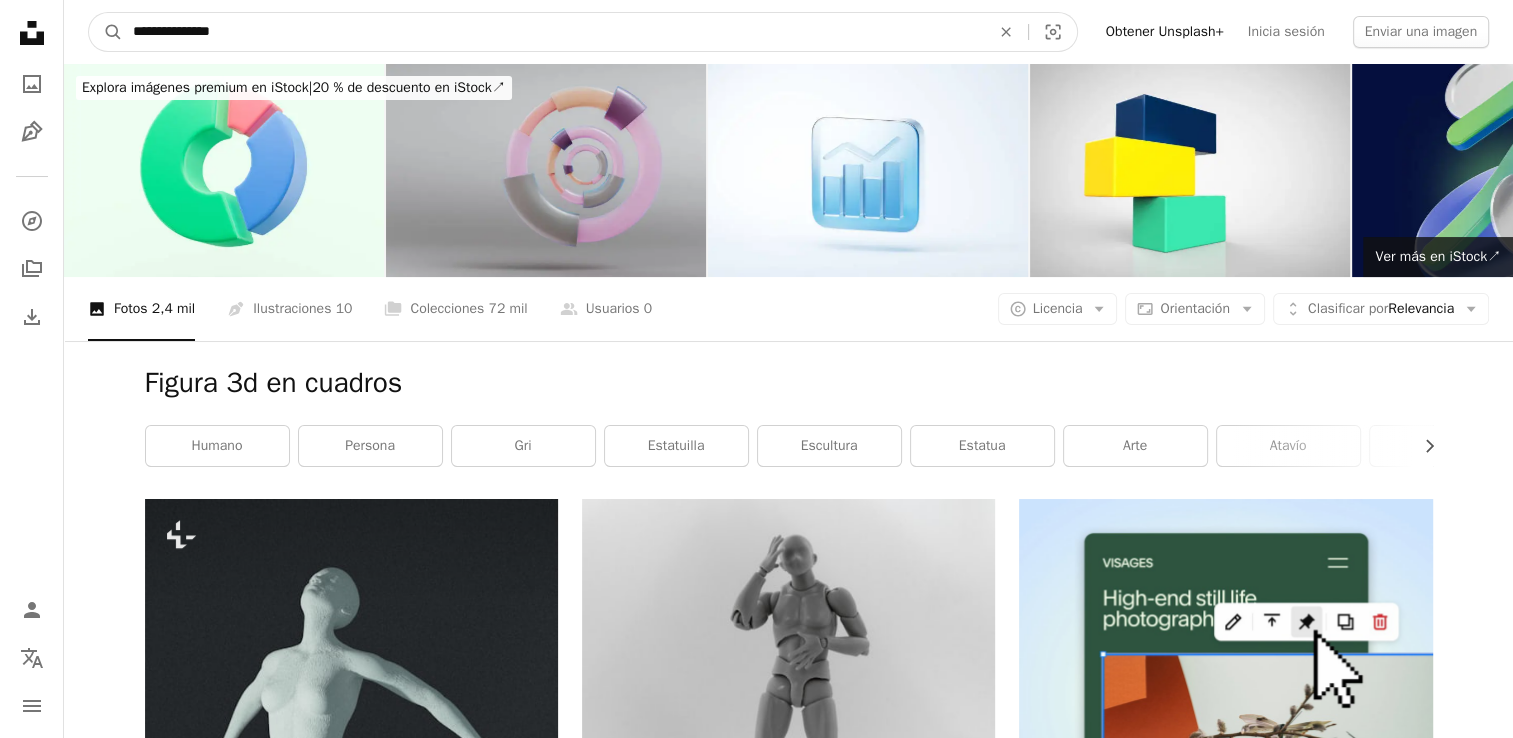 type on "**********" 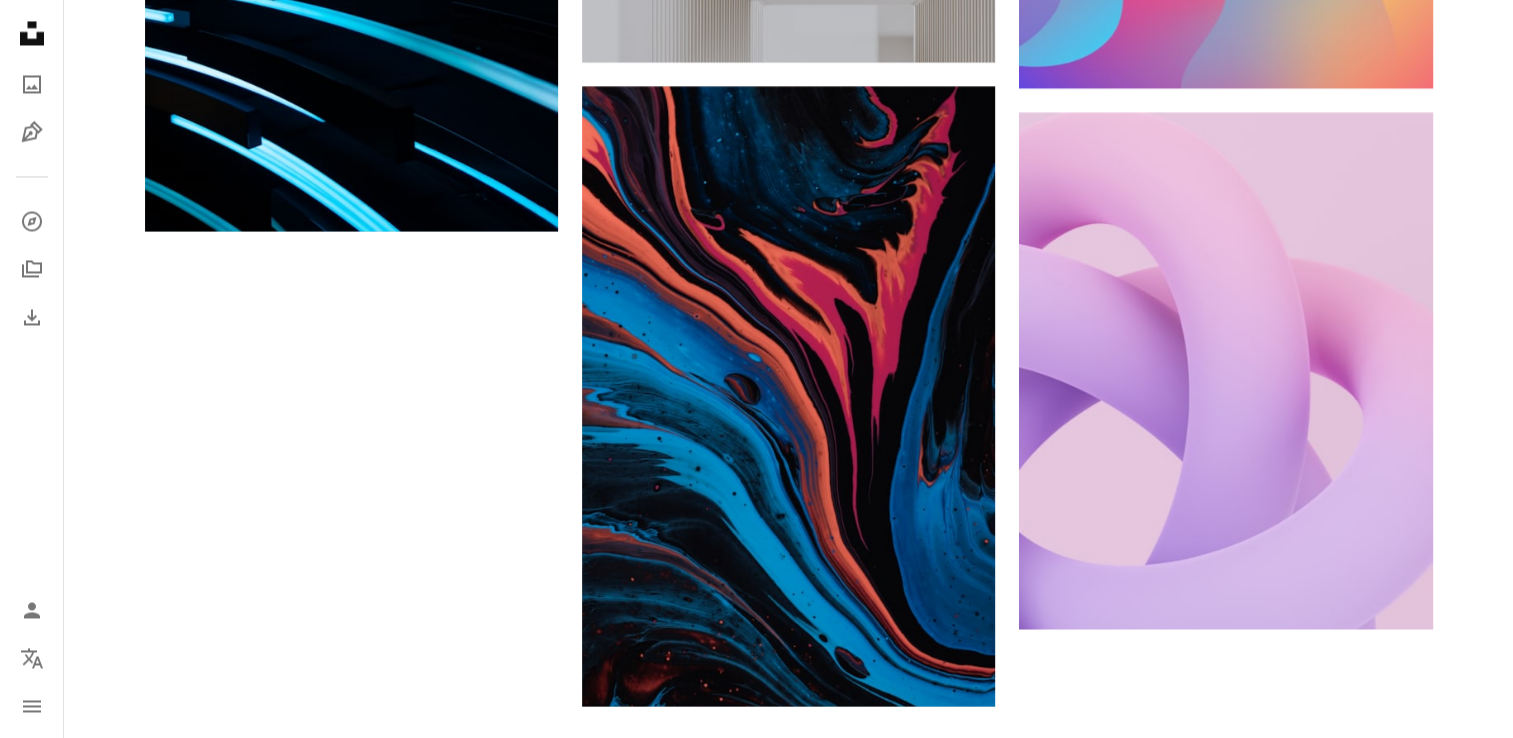 scroll, scrollTop: 3568, scrollLeft: 0, axis: vertical 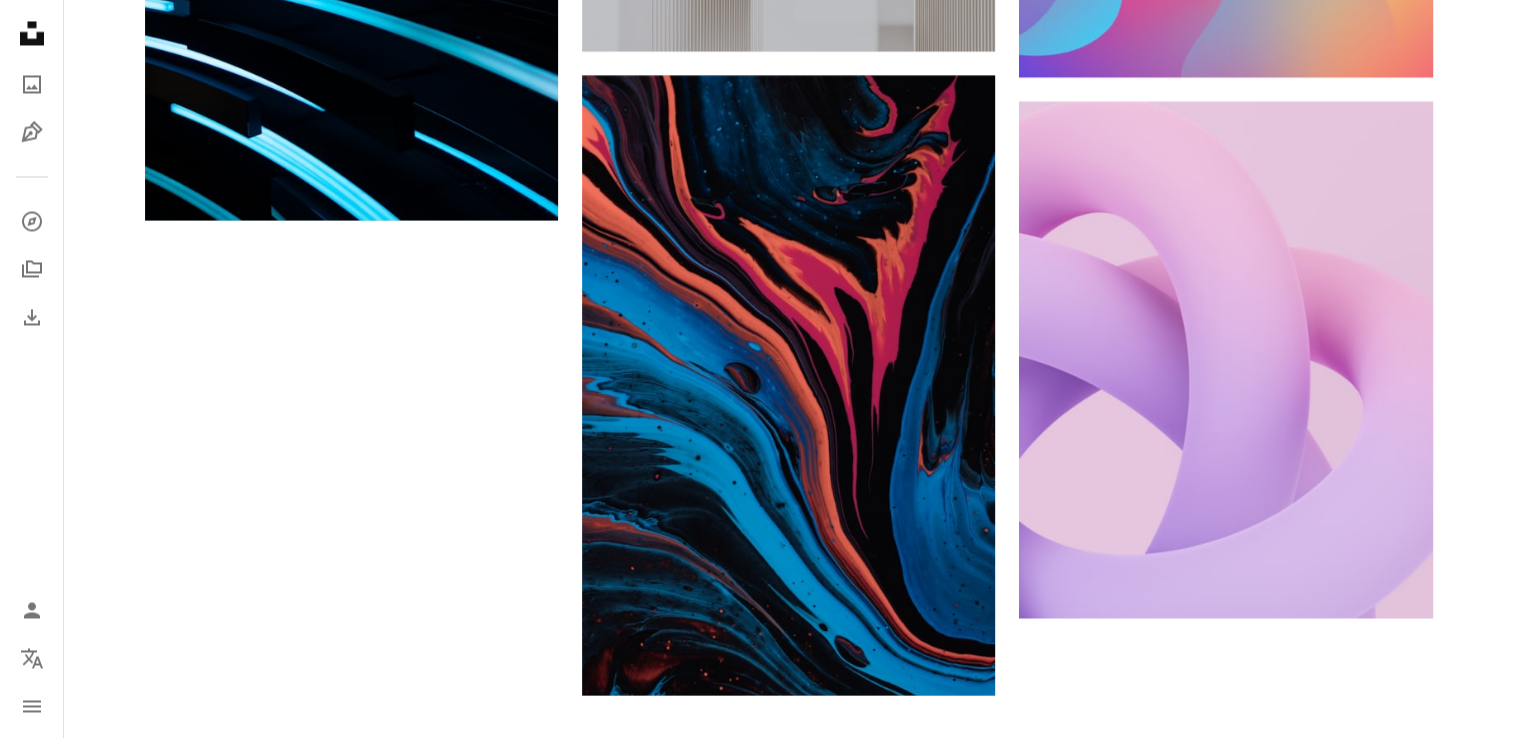 click on "Cargar más" at bounding box center (789, 775) 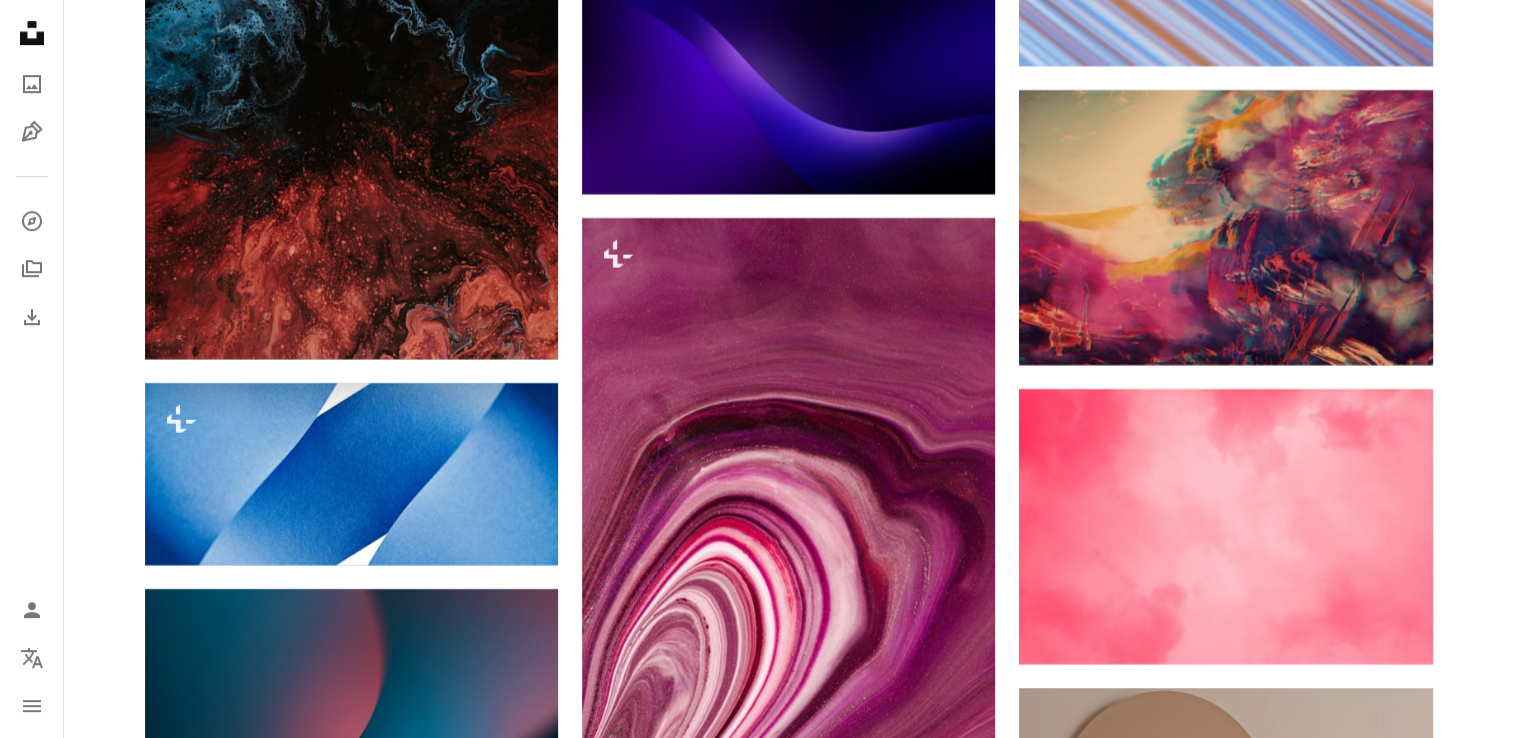 scroll, scrollTop: 8945, scrollLeft: 0, axis: vertical 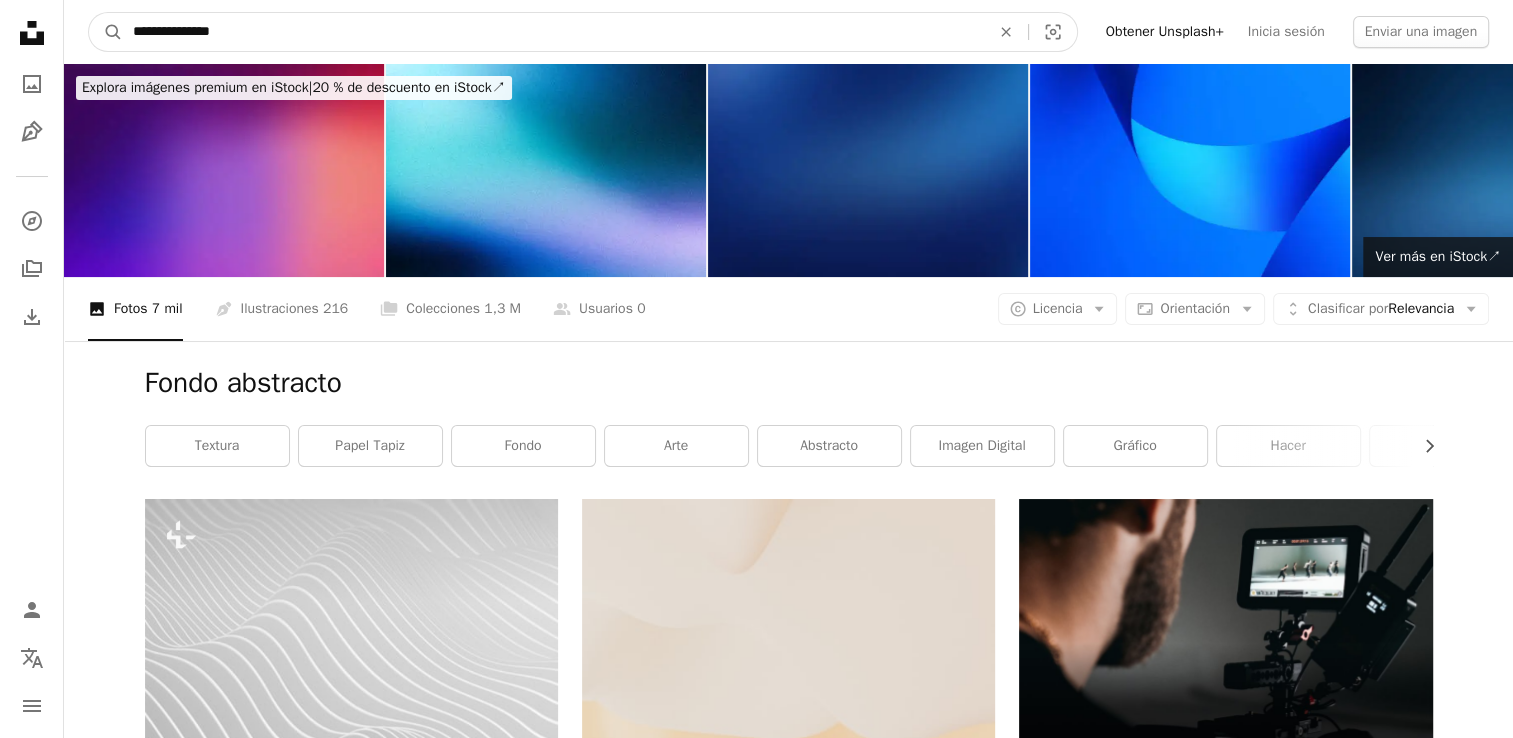 click on "**********" at bounding box center [553, 32] 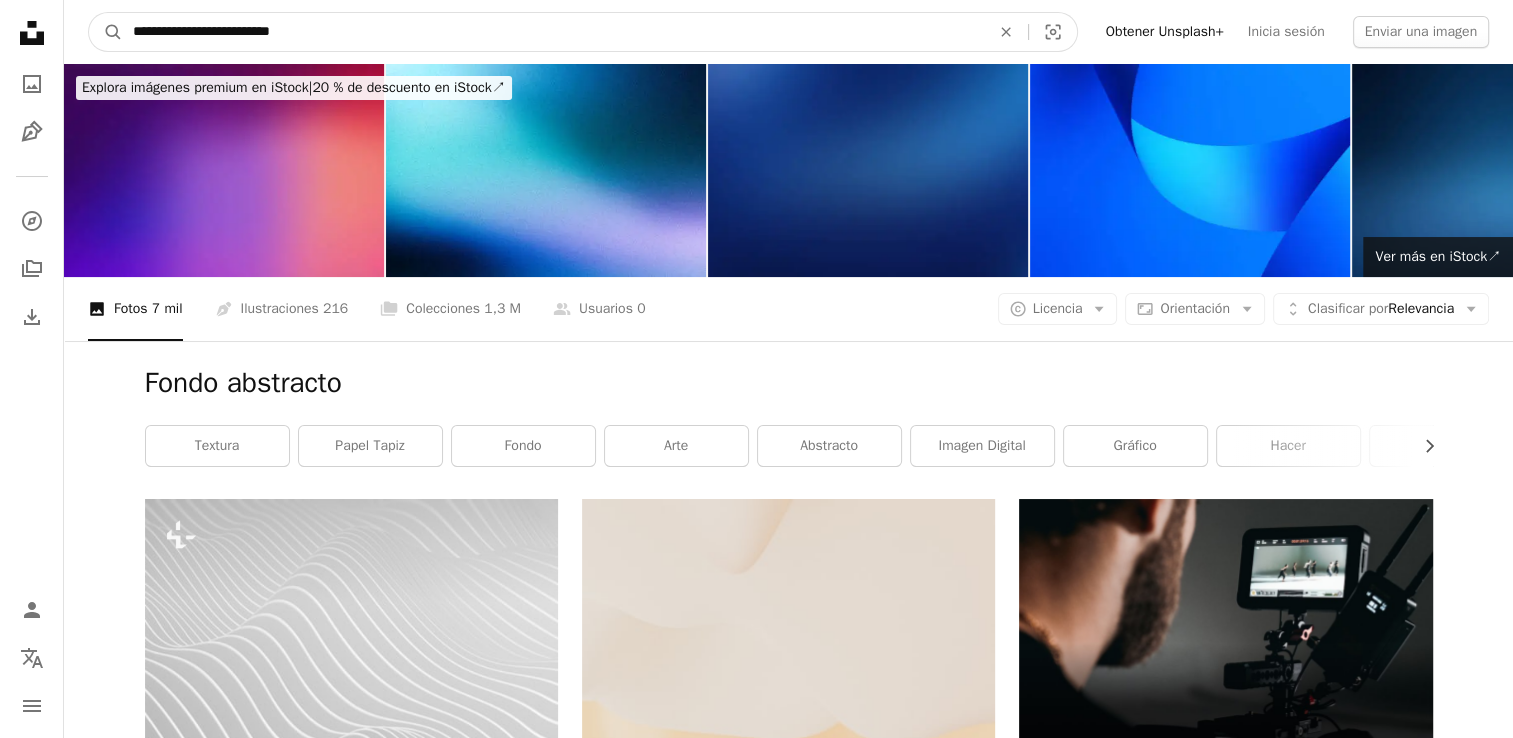 type on "**********" 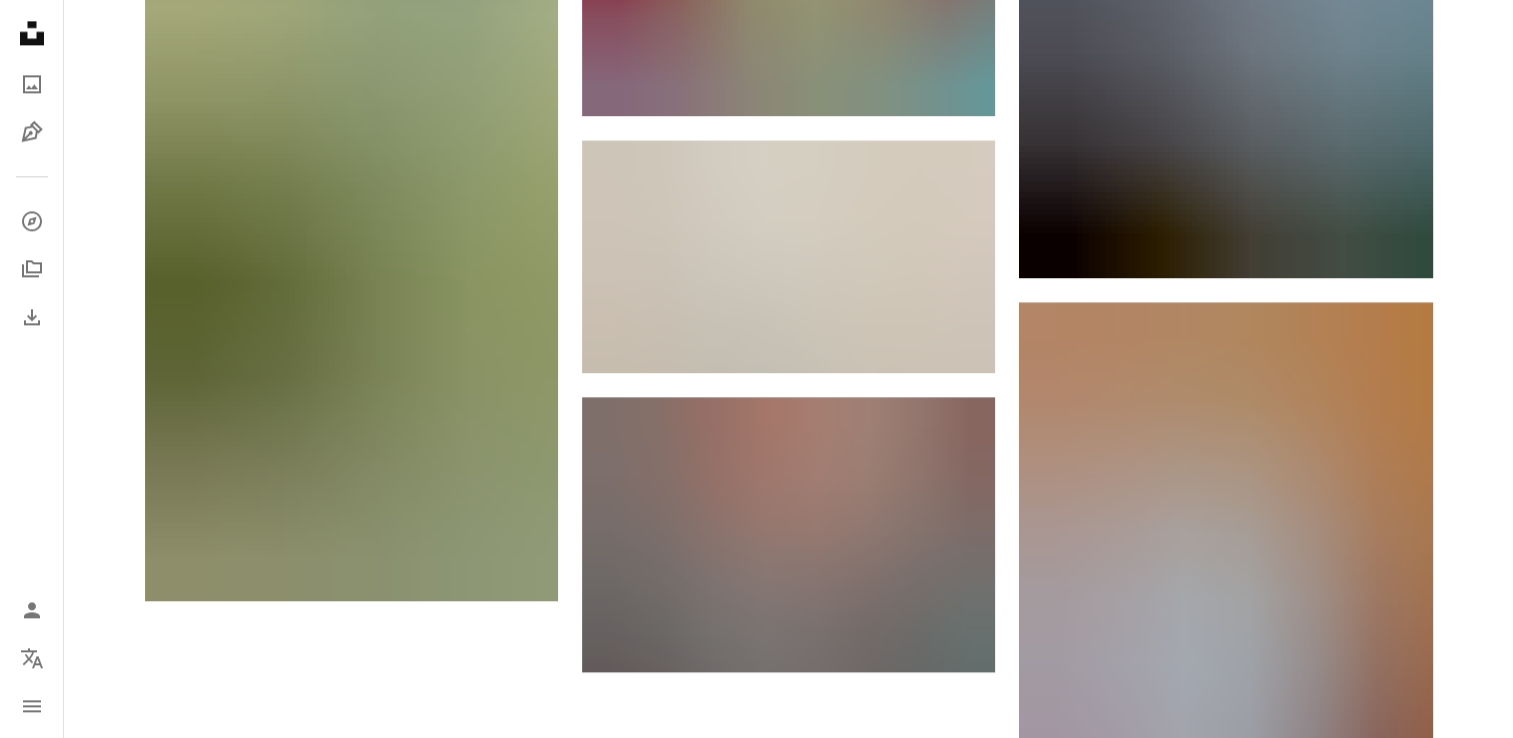 scroll, scrollTop: 2769, scrollLeft: 0, axis: vertical 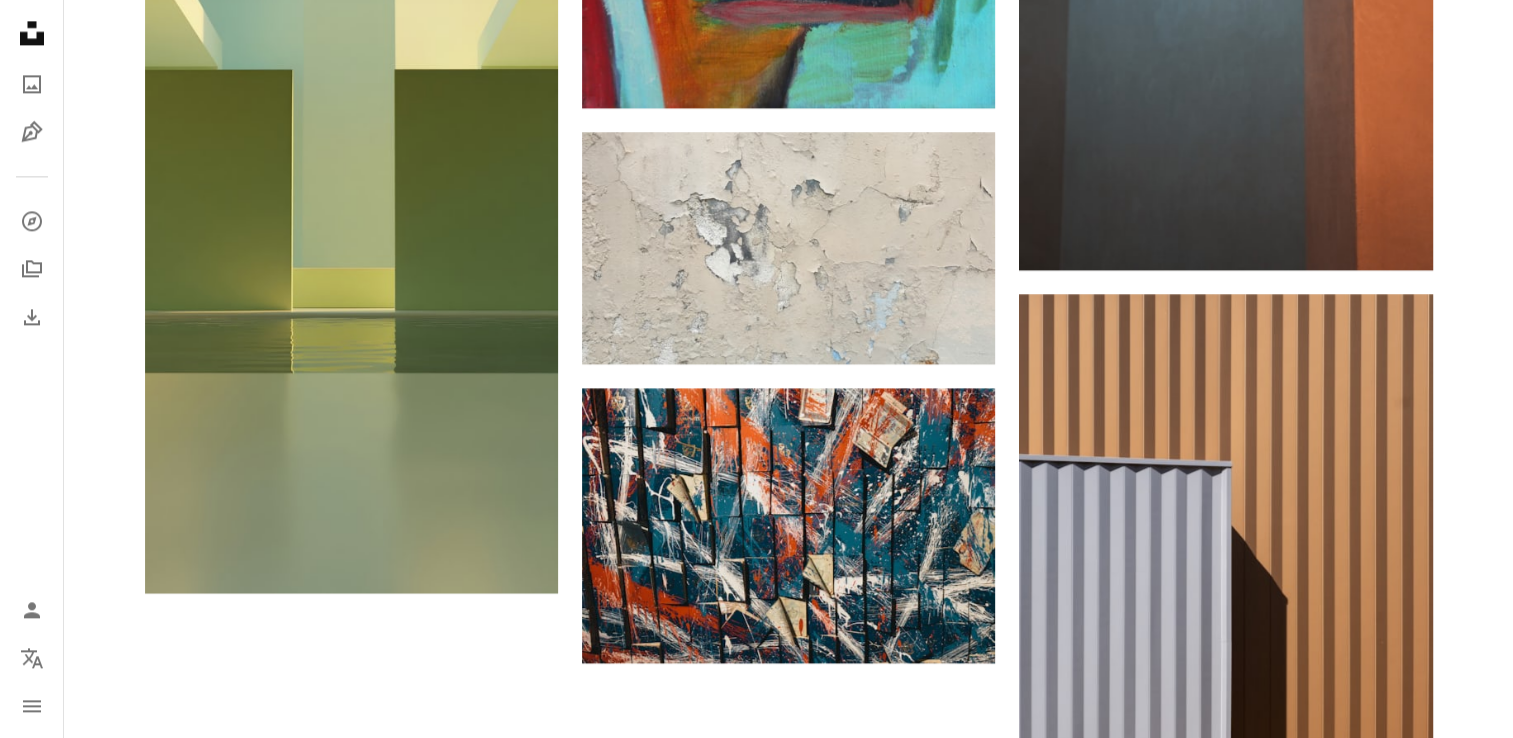 click on "Cargar más" at bounding box center [789, 1235] 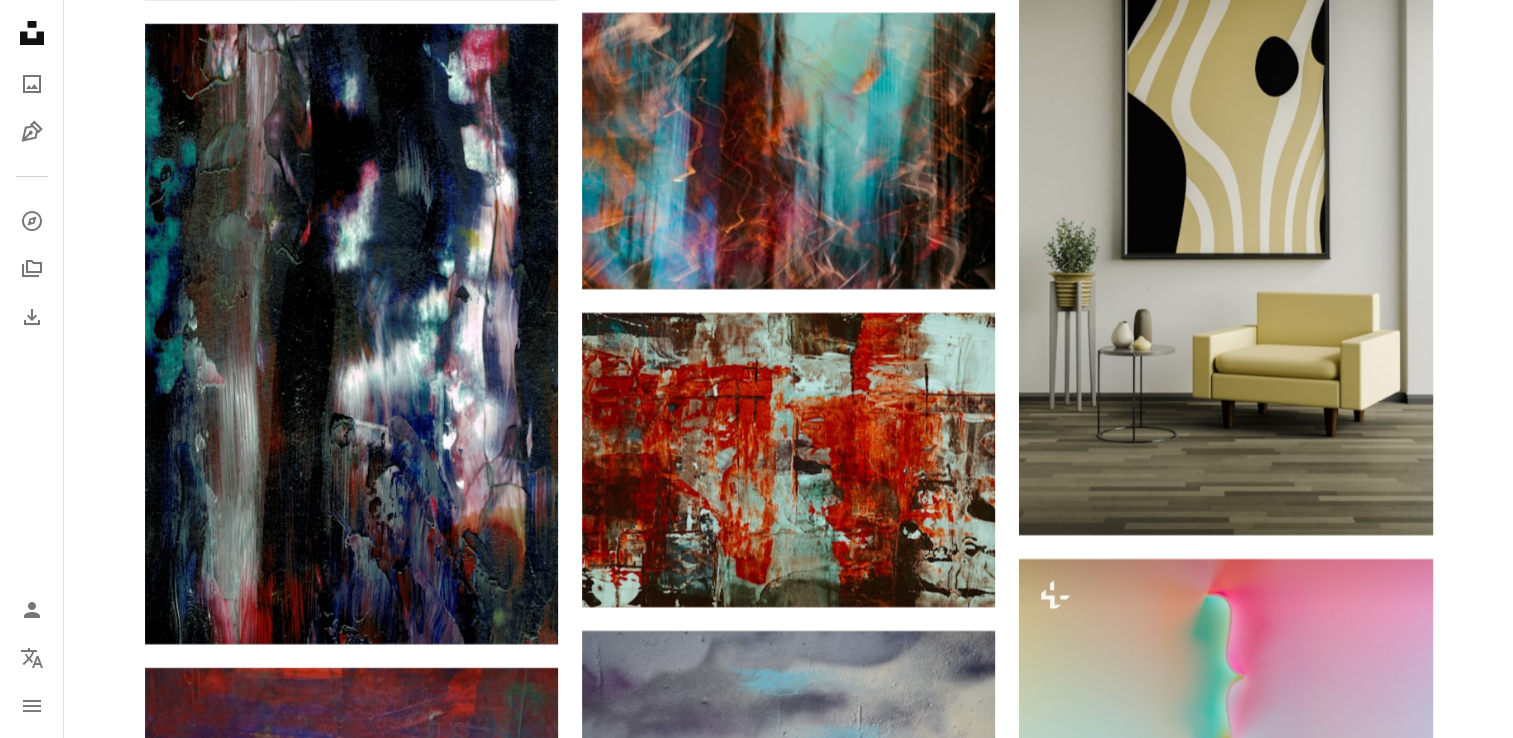 scroll, scrollTop: 7867, scrollLeft: 0, axis: vertical 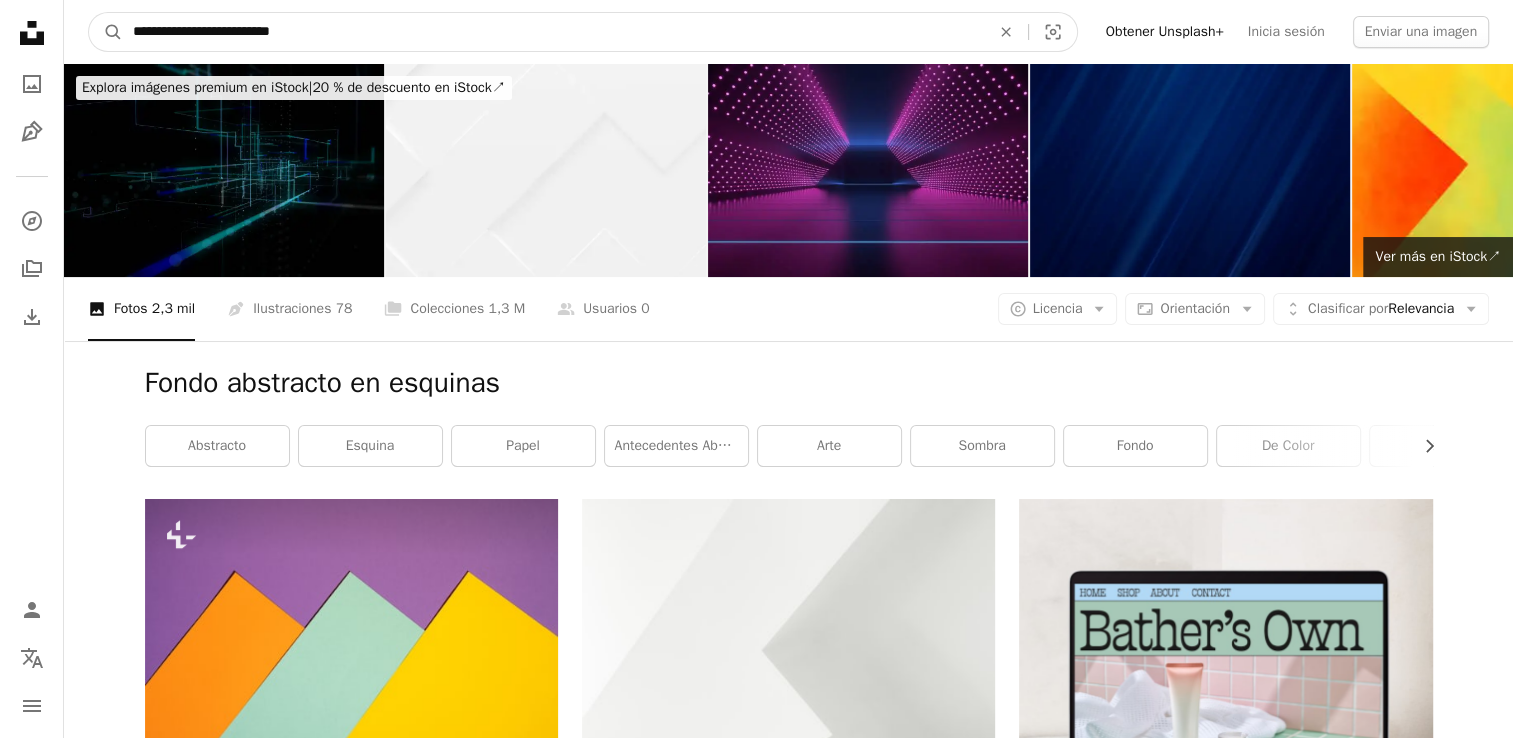 click on "**********" at bounding box center (553, 32) 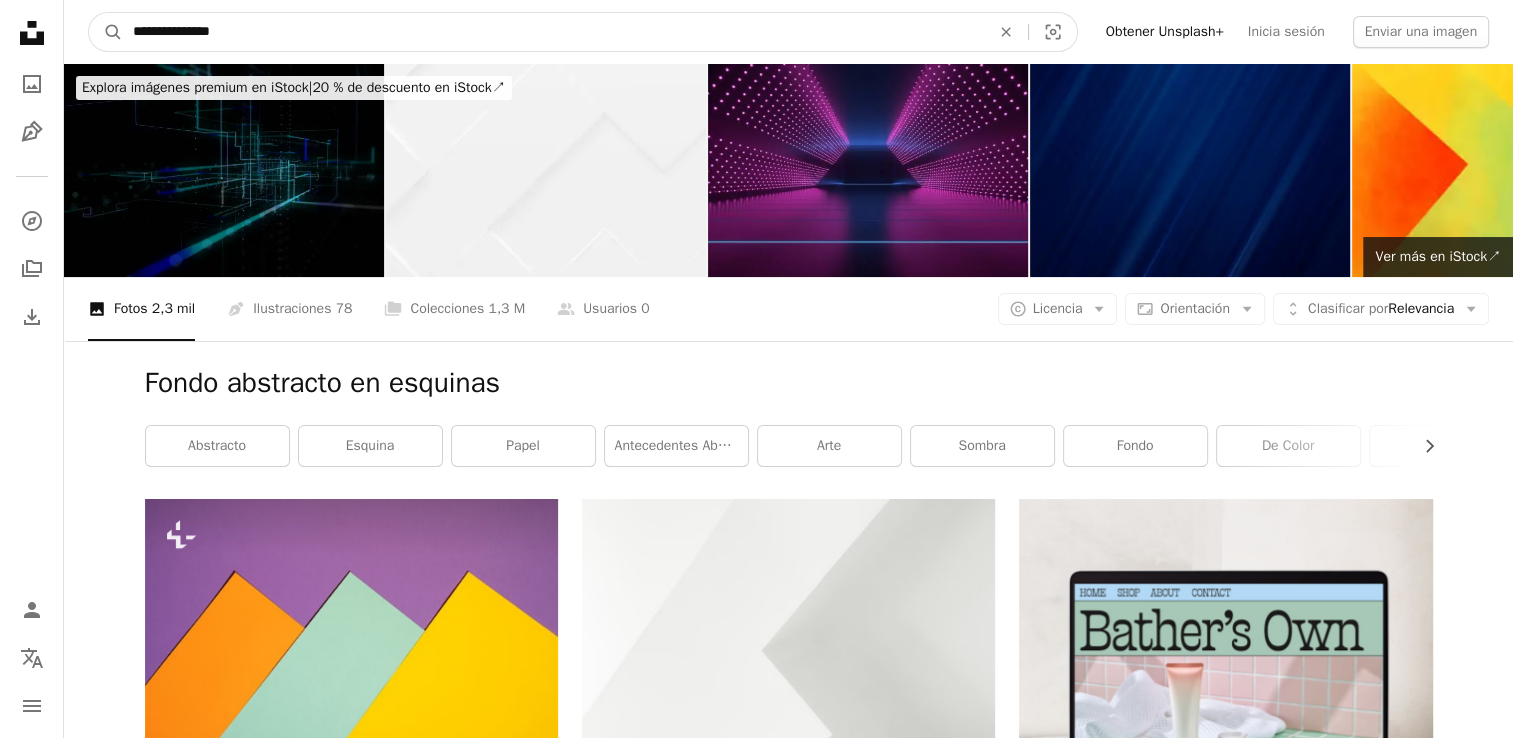 type on "**********" 